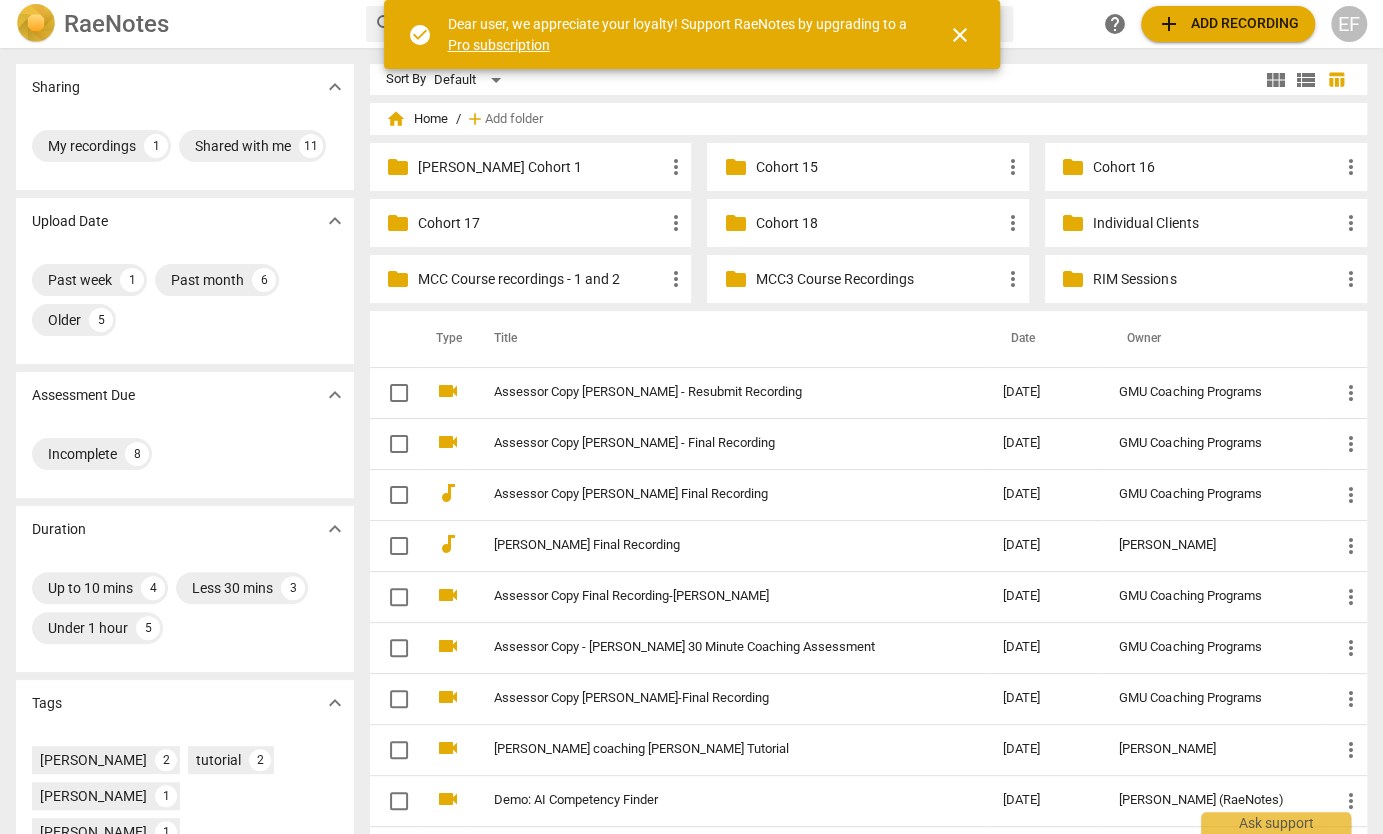 scroll, scrollTop: 0, scrollLeft: 0, axis: both 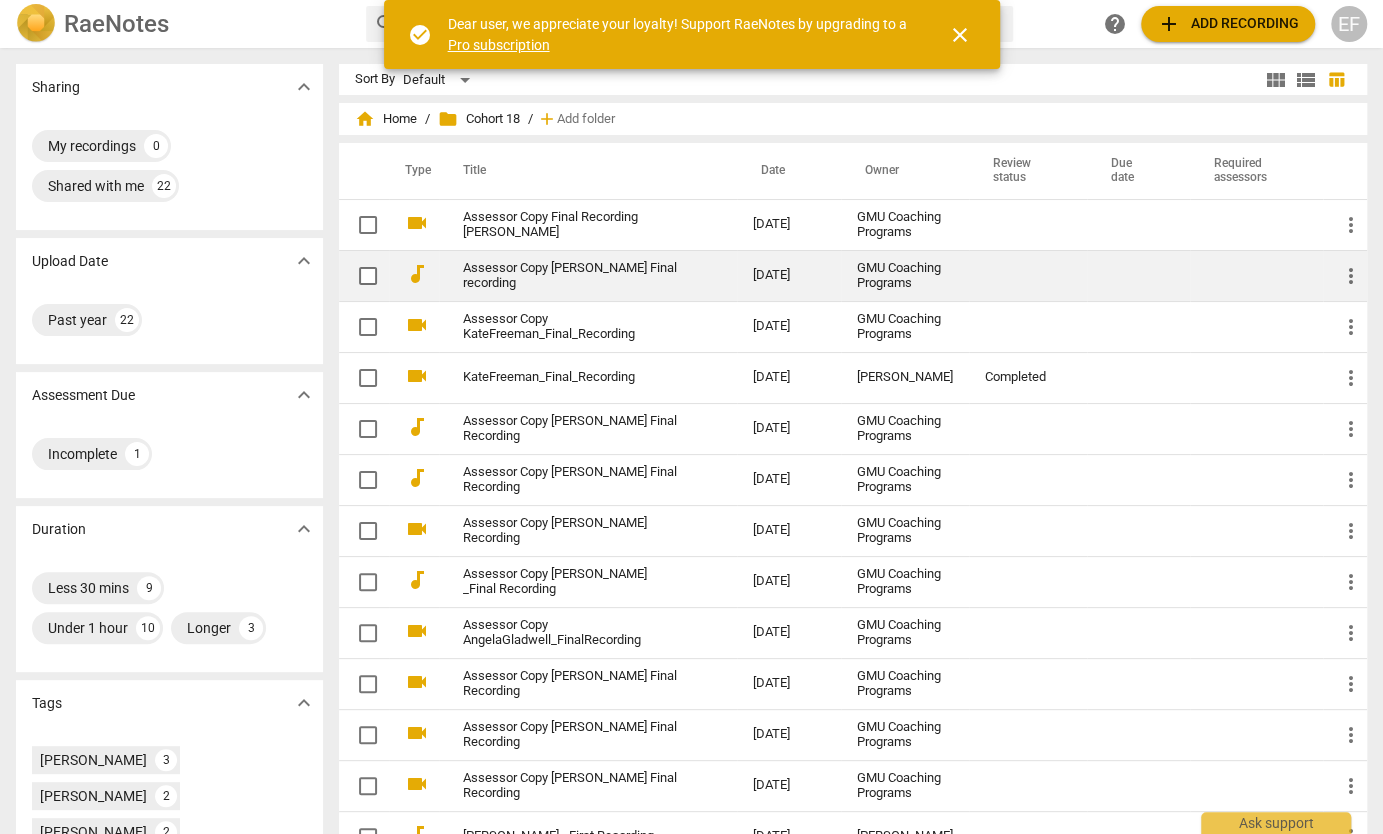 click on "Assessor Copy [PERSON_NAME] Final recording" at bounding box center (572, 276) 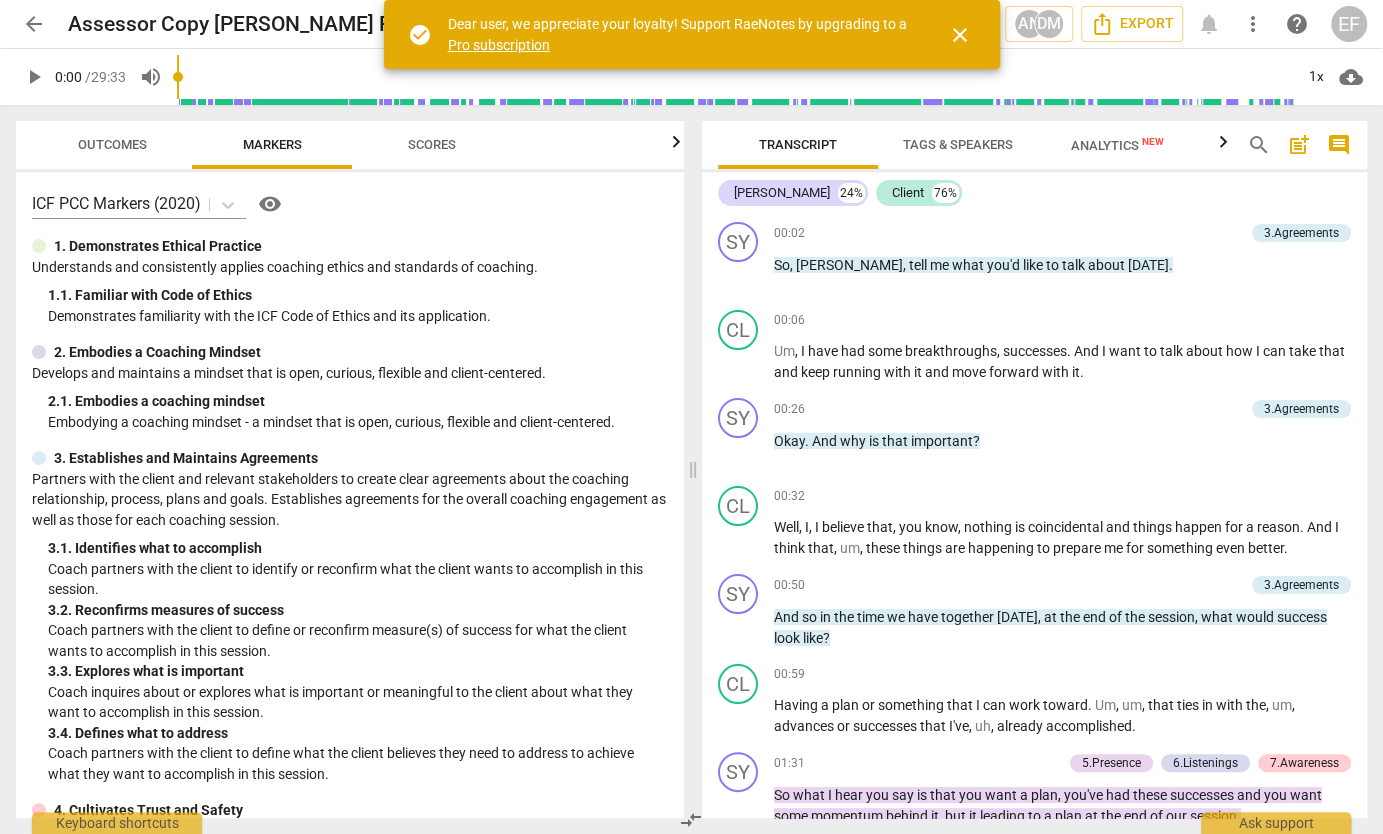 click on "Outcomes" at bounding box center (112, 144) 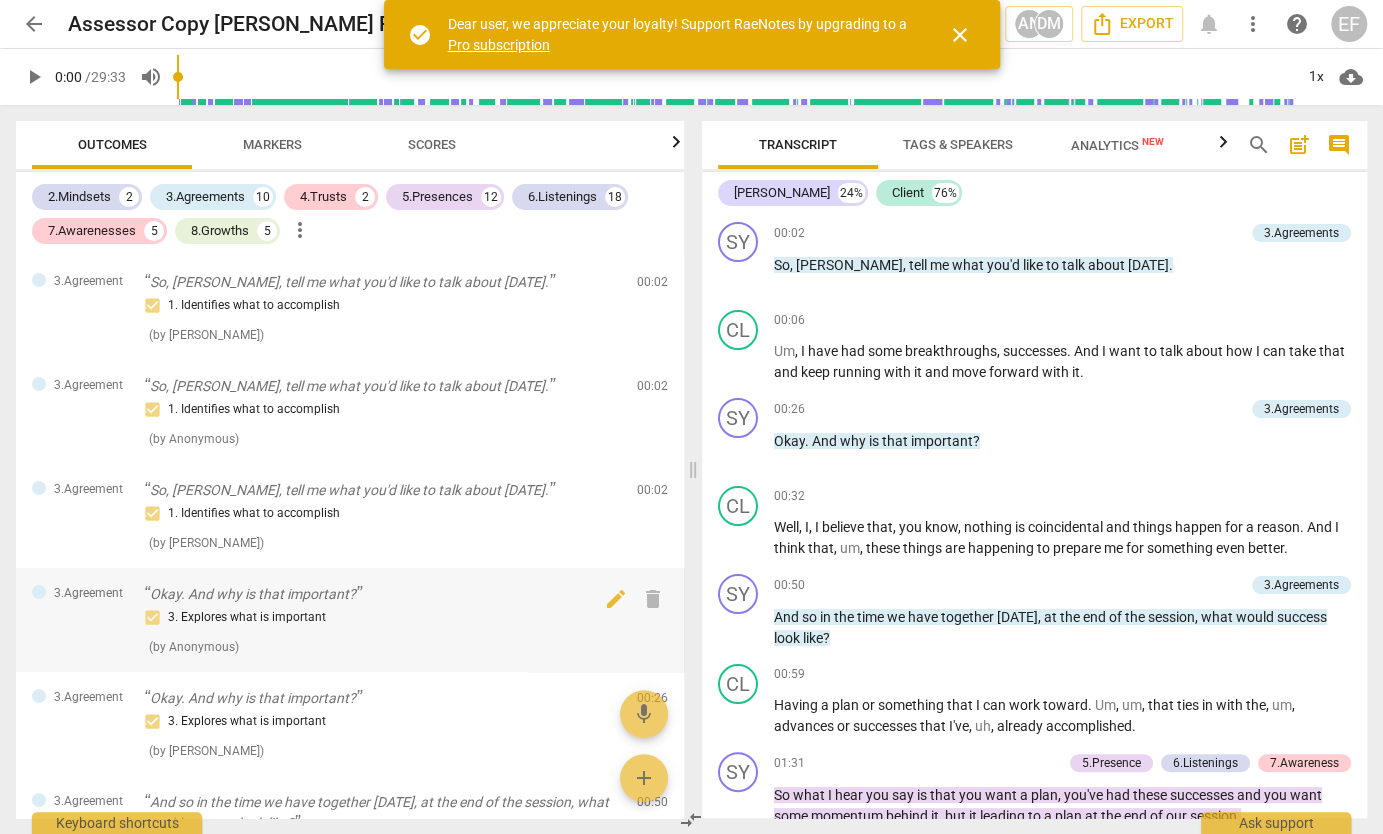 scroll, scrollTop: 0, scrollLeft: 0, axis: both 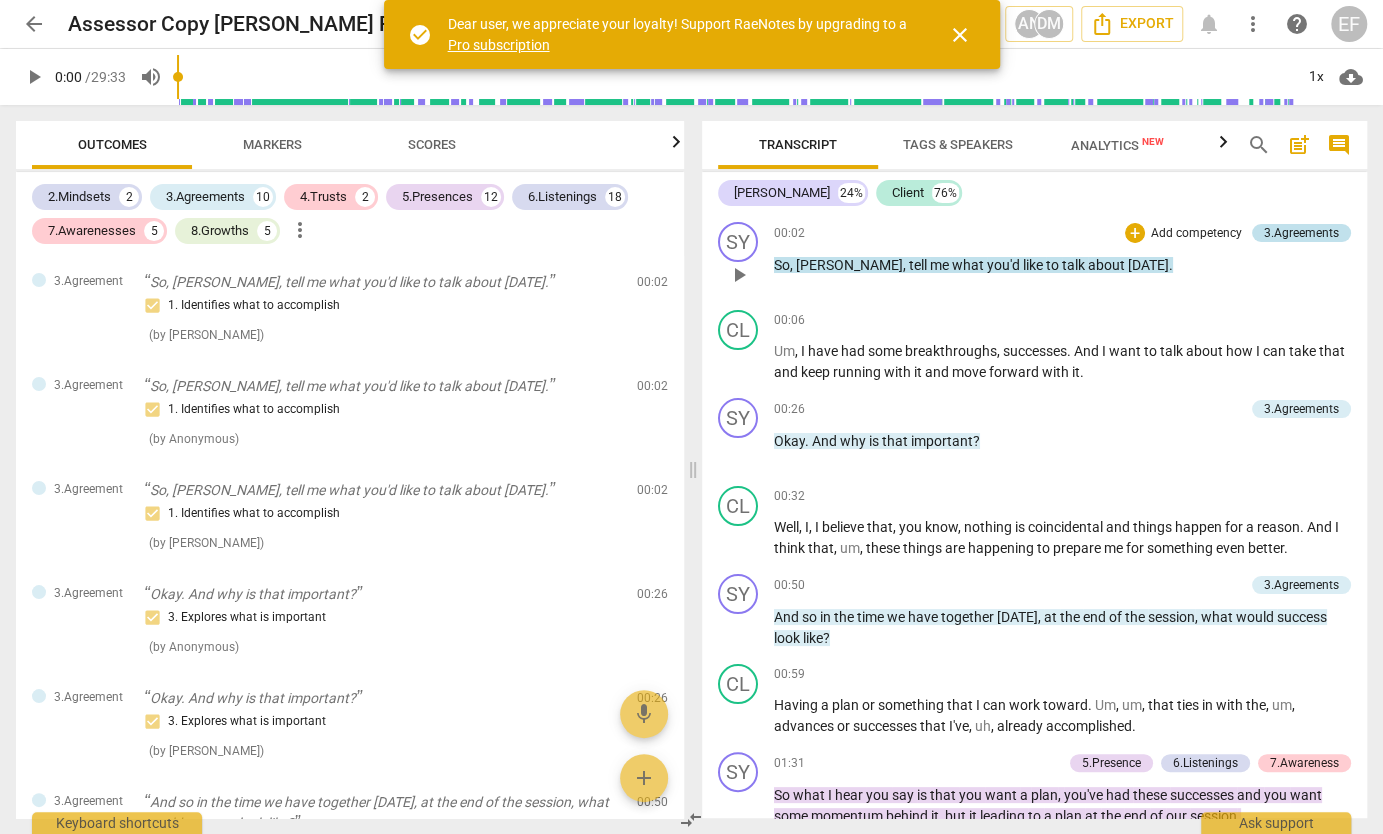 click on "3.Agreements" at bounding box center (1301, 233) 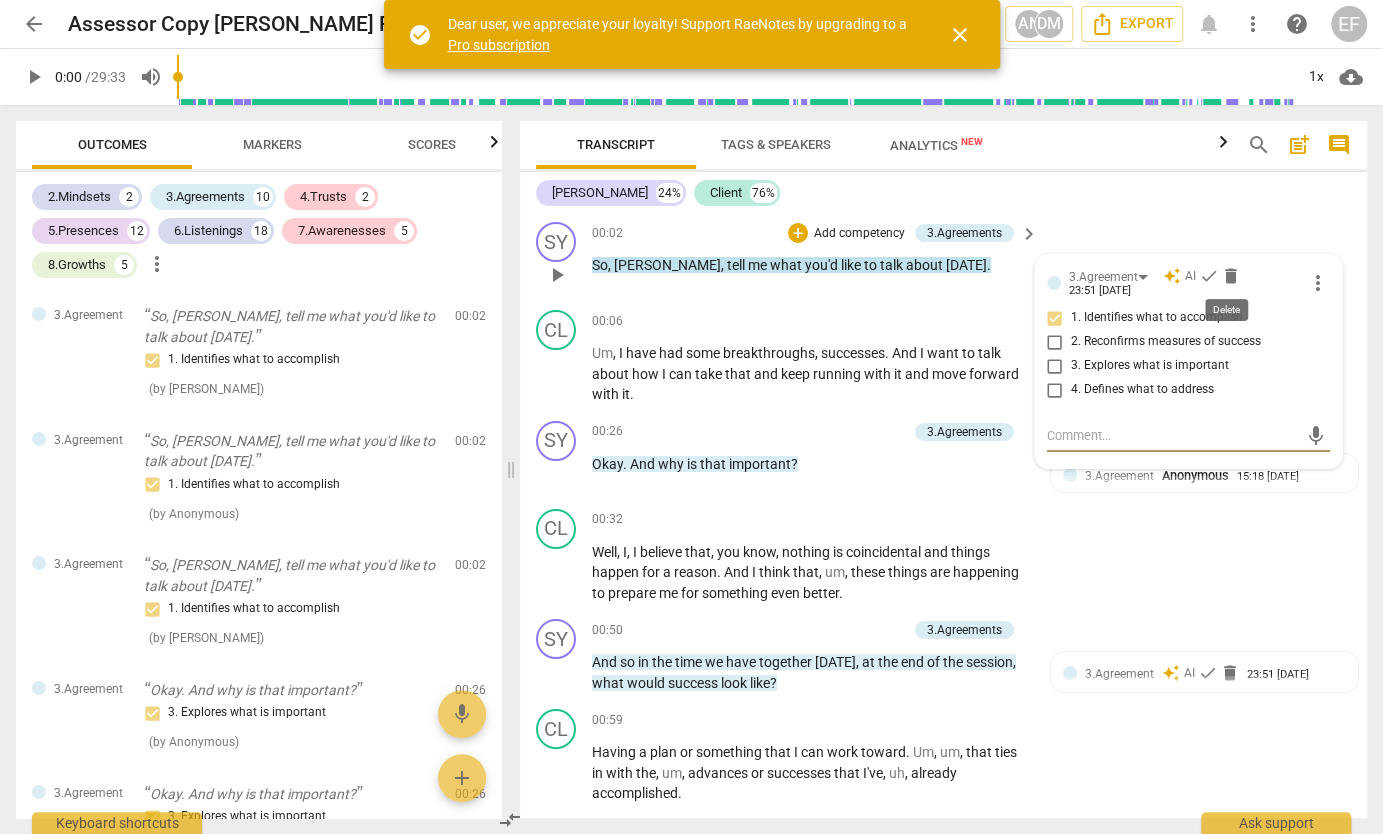 click on "delete" at bounding box center [1231, 276] 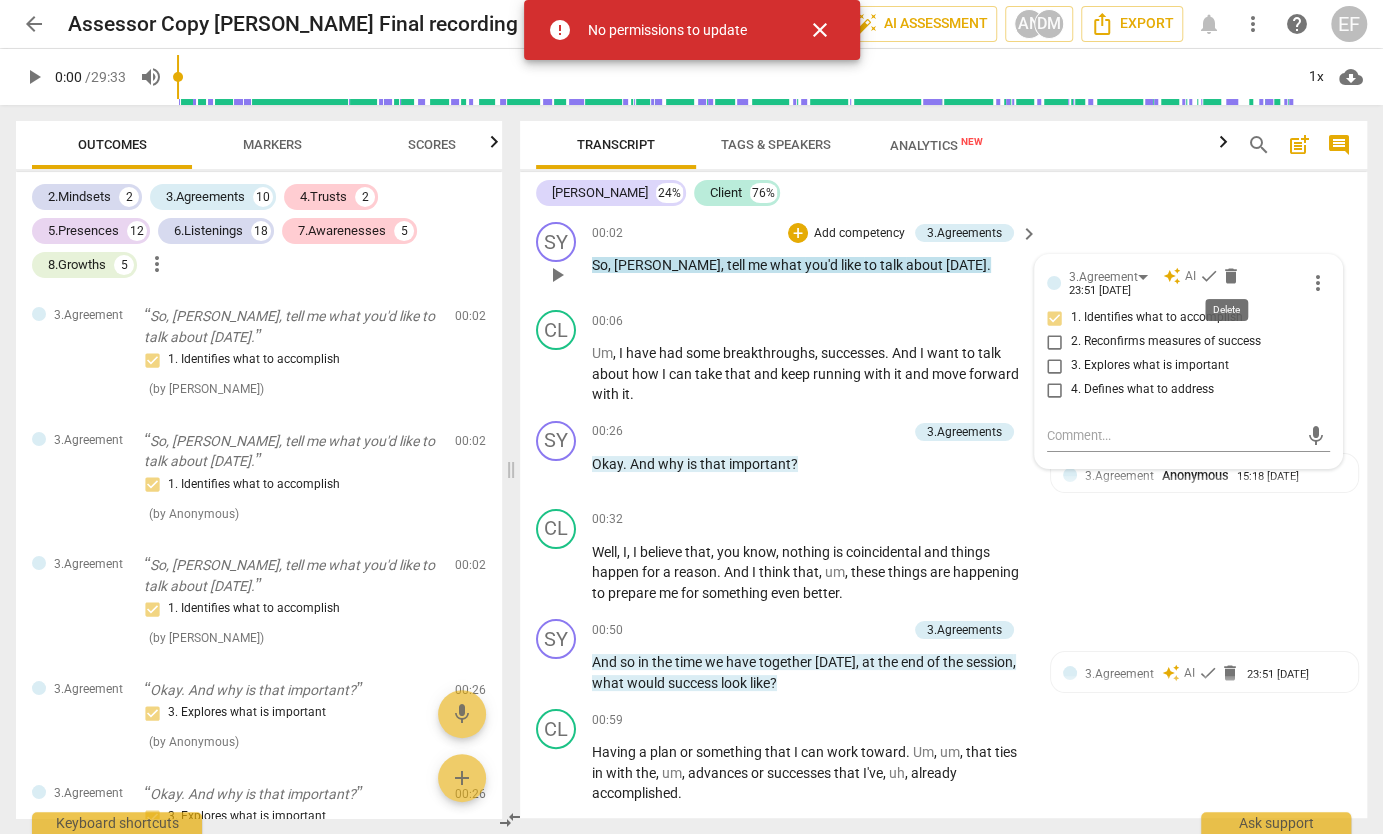 click on "more_vert" at bounding box center (1318, 283) 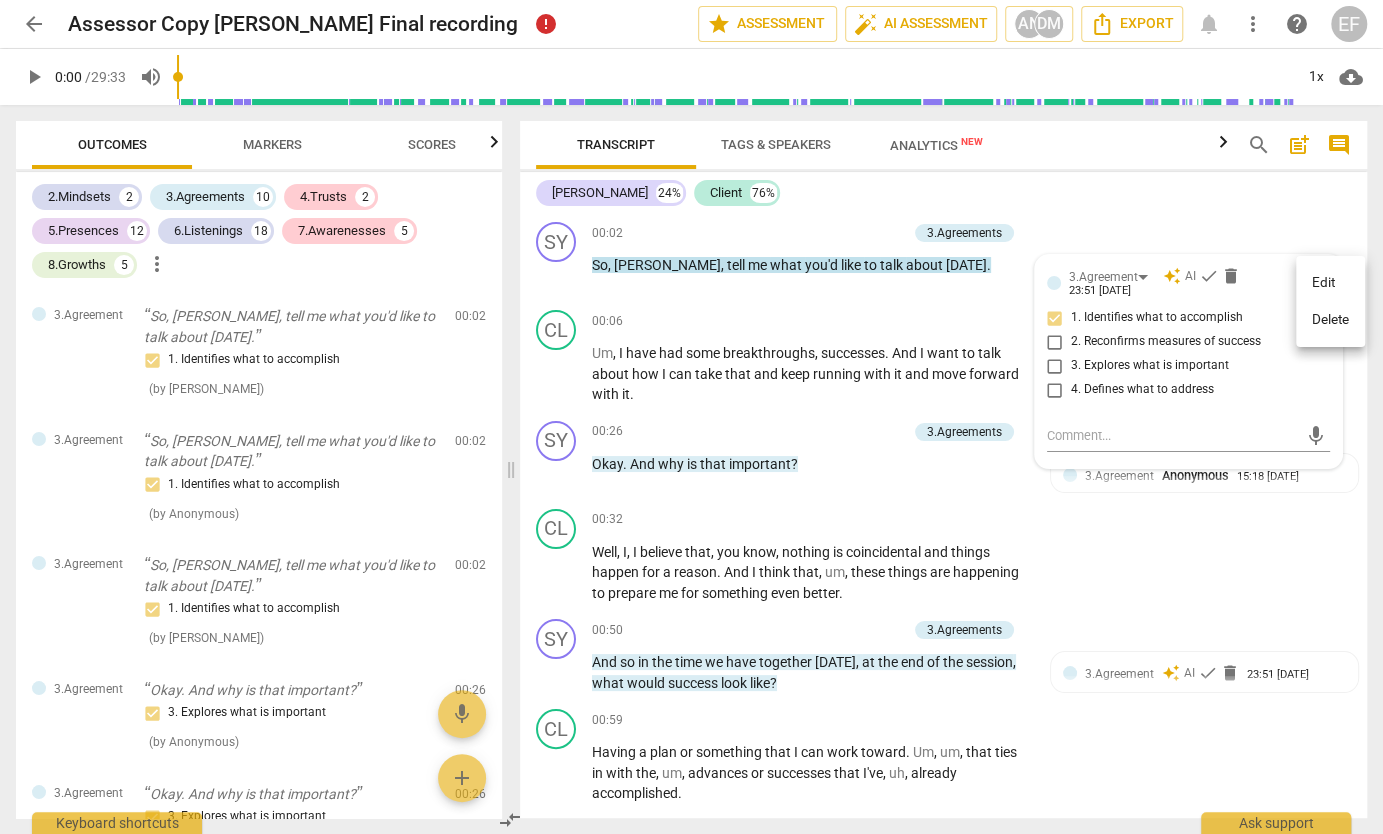 click on "Delete" at bounding box center [1330, 320] 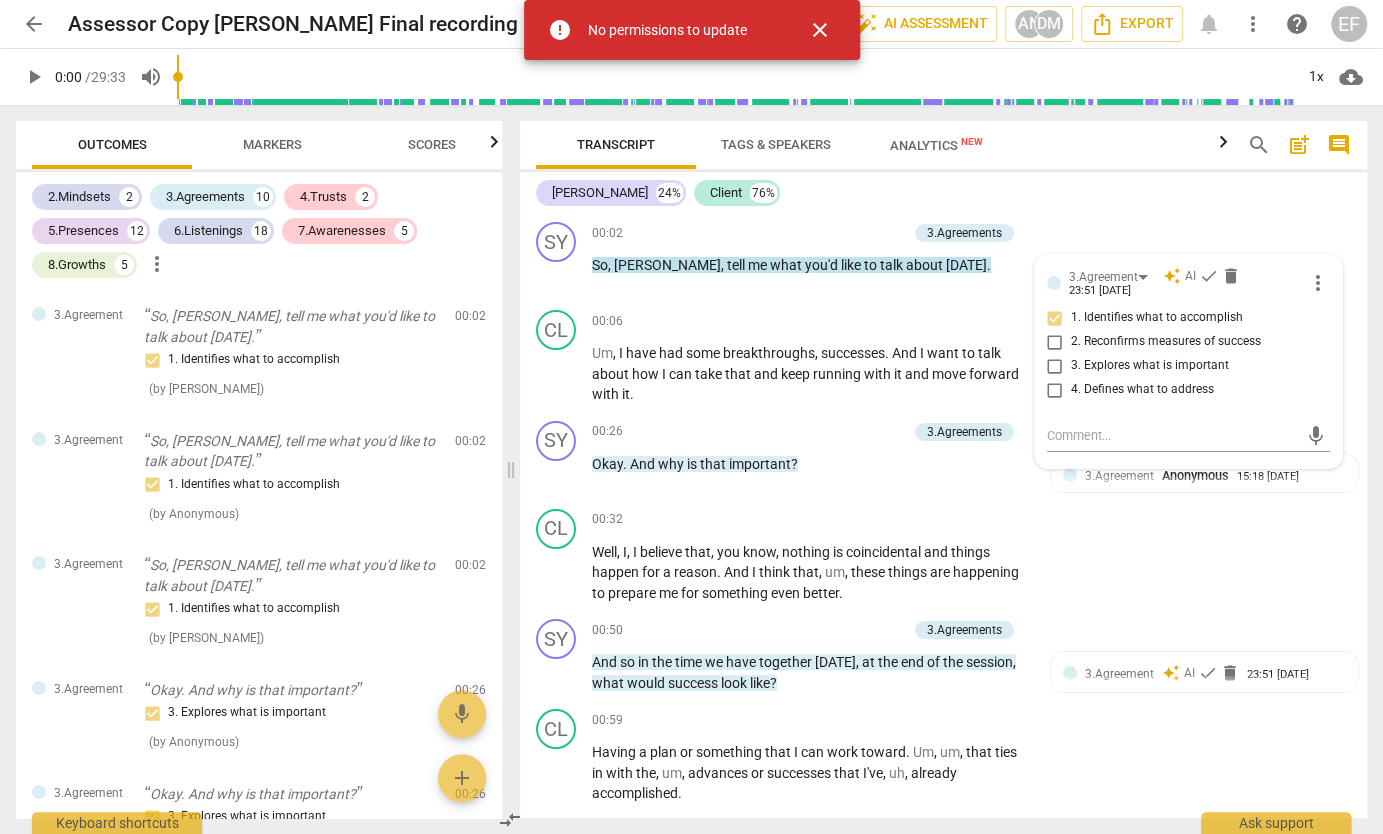 click on "close" at bounding box center (820, 30) 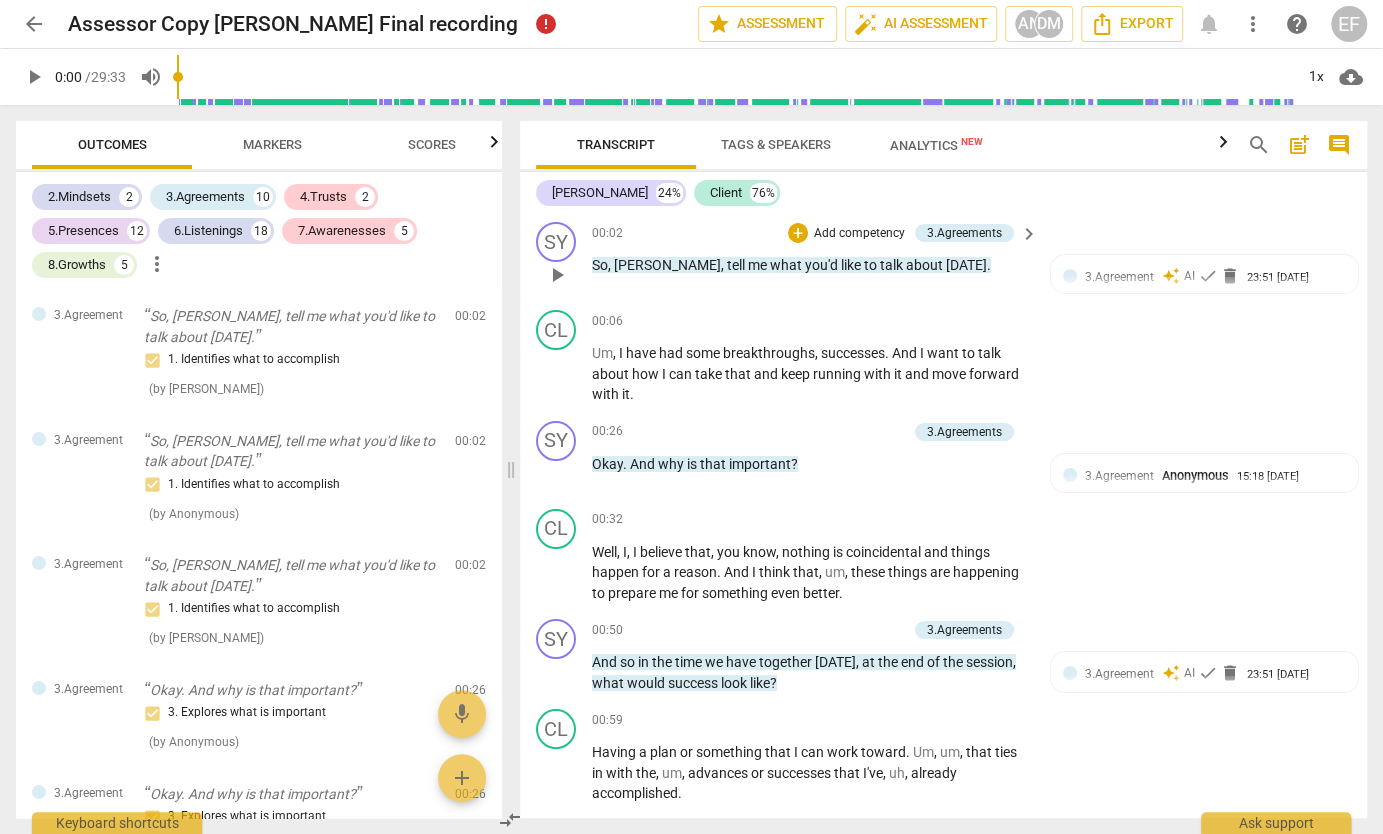 scroll, scrollTop: 0, scrollLeft: 0, axis: both 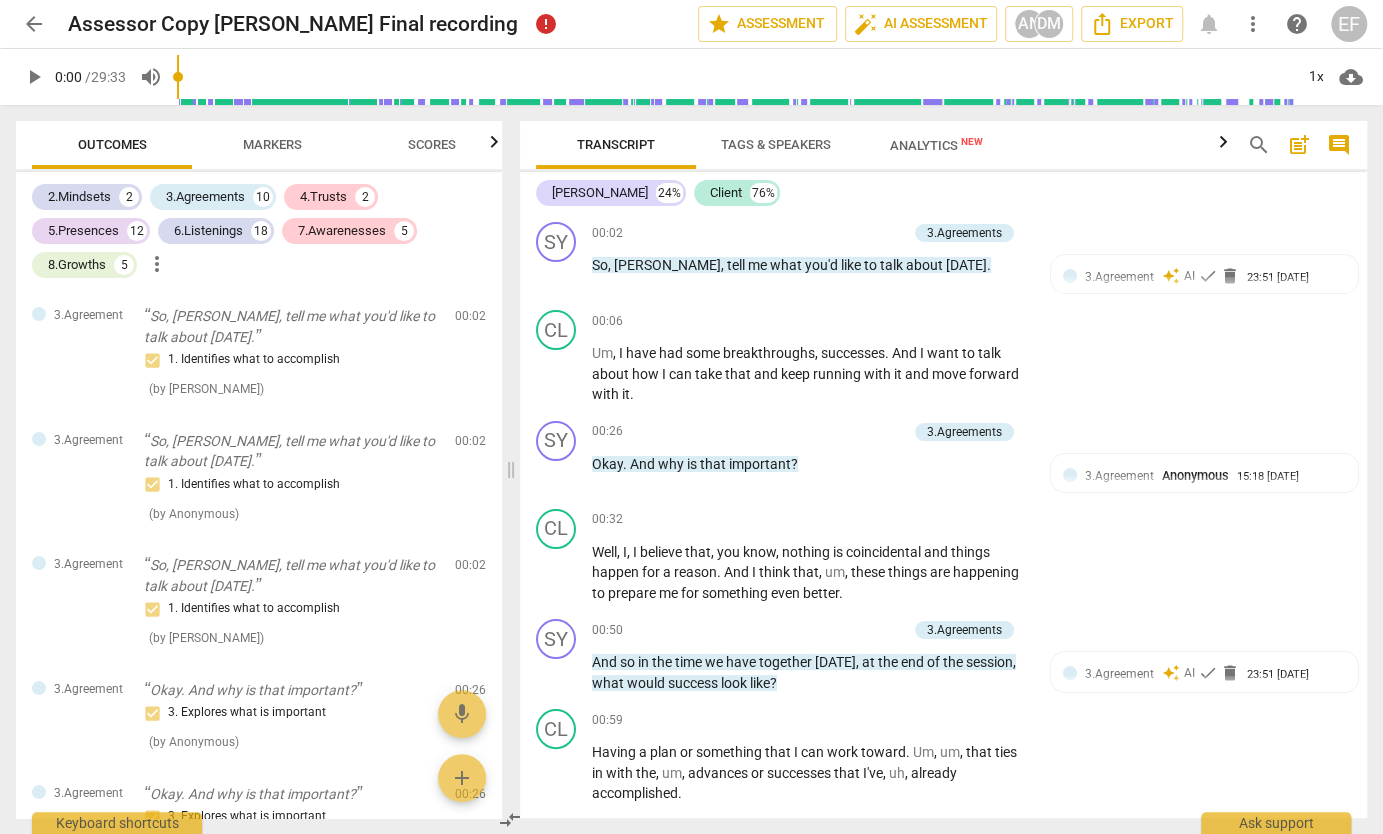 click on "arrow_back" at bounding box center (34, 24) 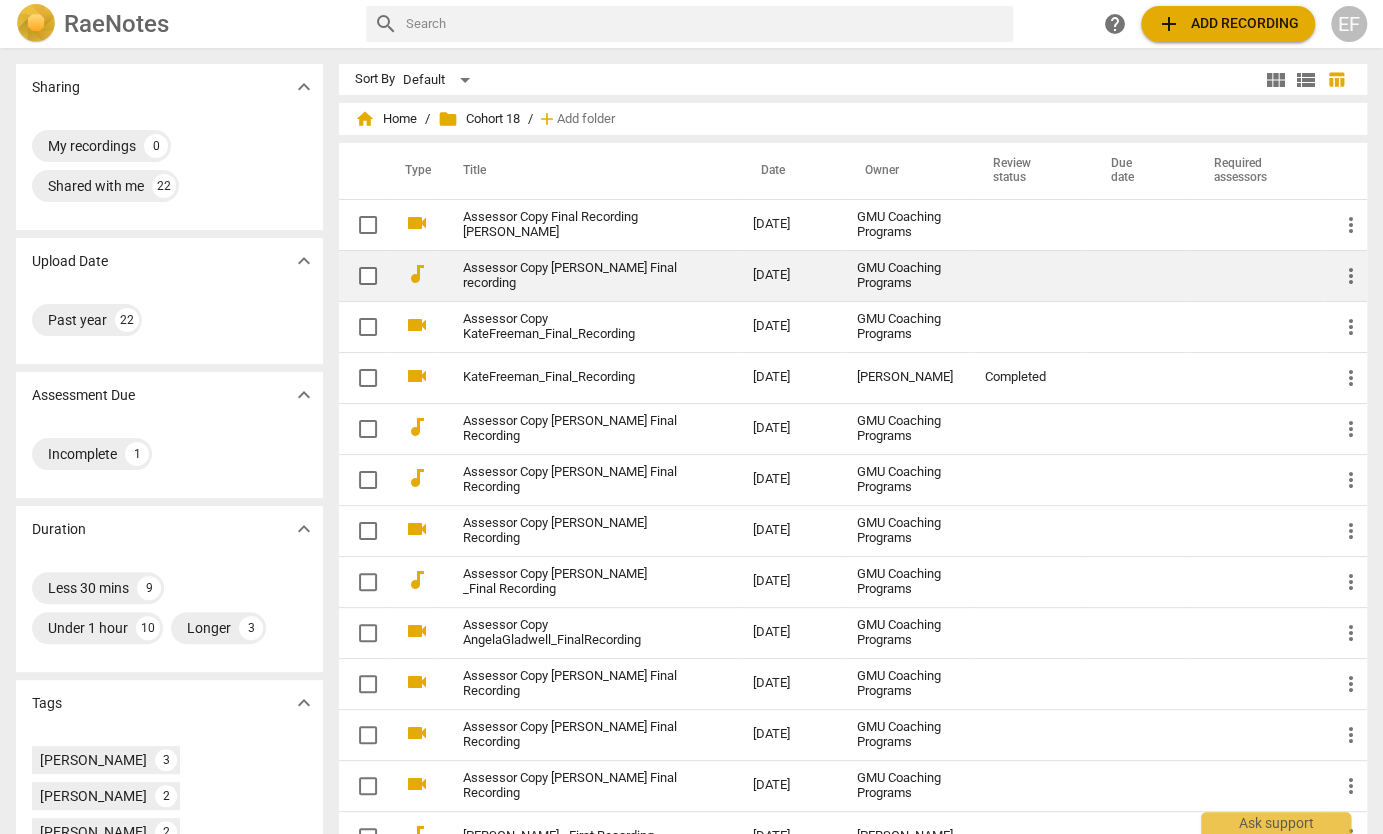 scroll, scrollTop: 0, scrollLeft: 0, axis: both 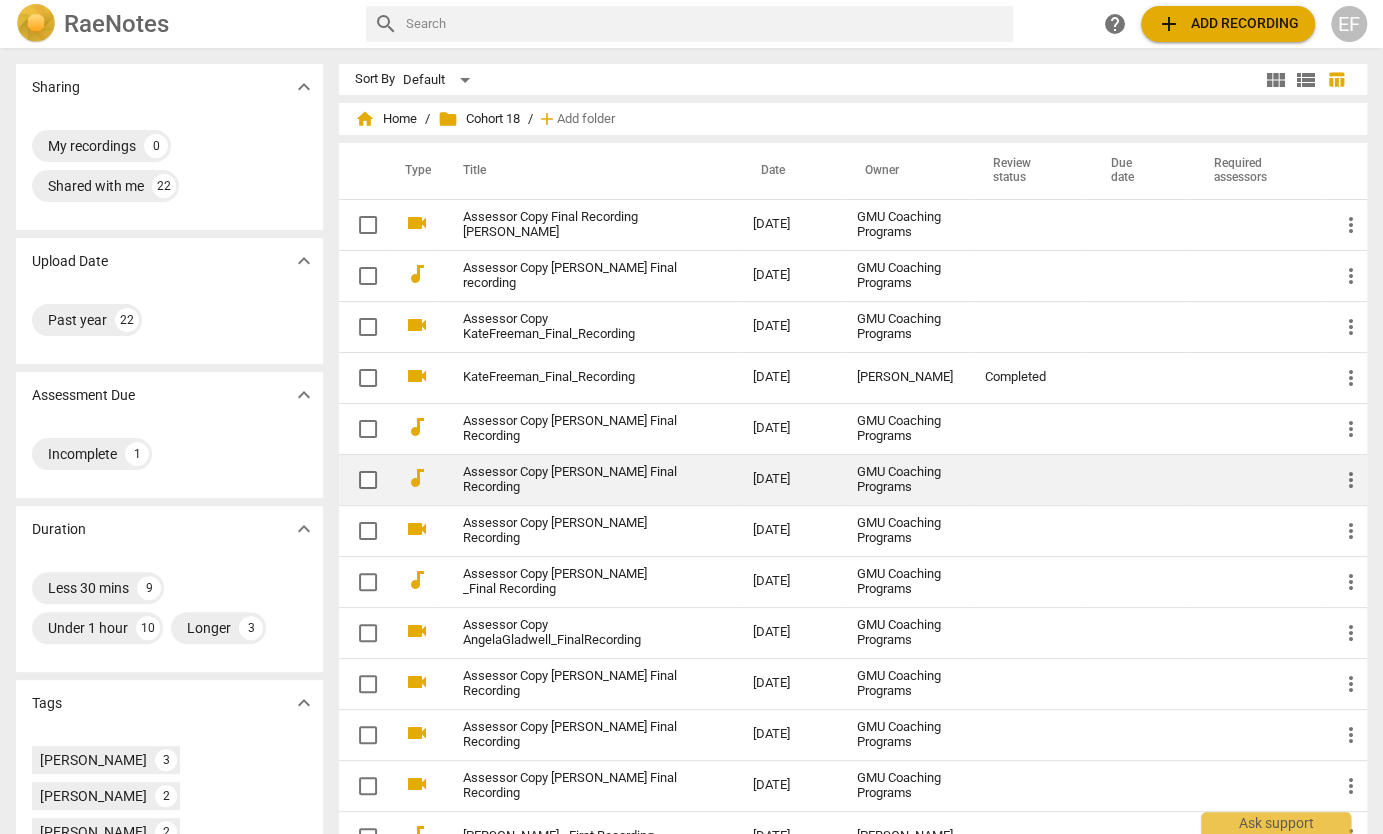 click on "Assessor Copy [PERSON_NAME] Final Recording" at bounding box center [572, 480] 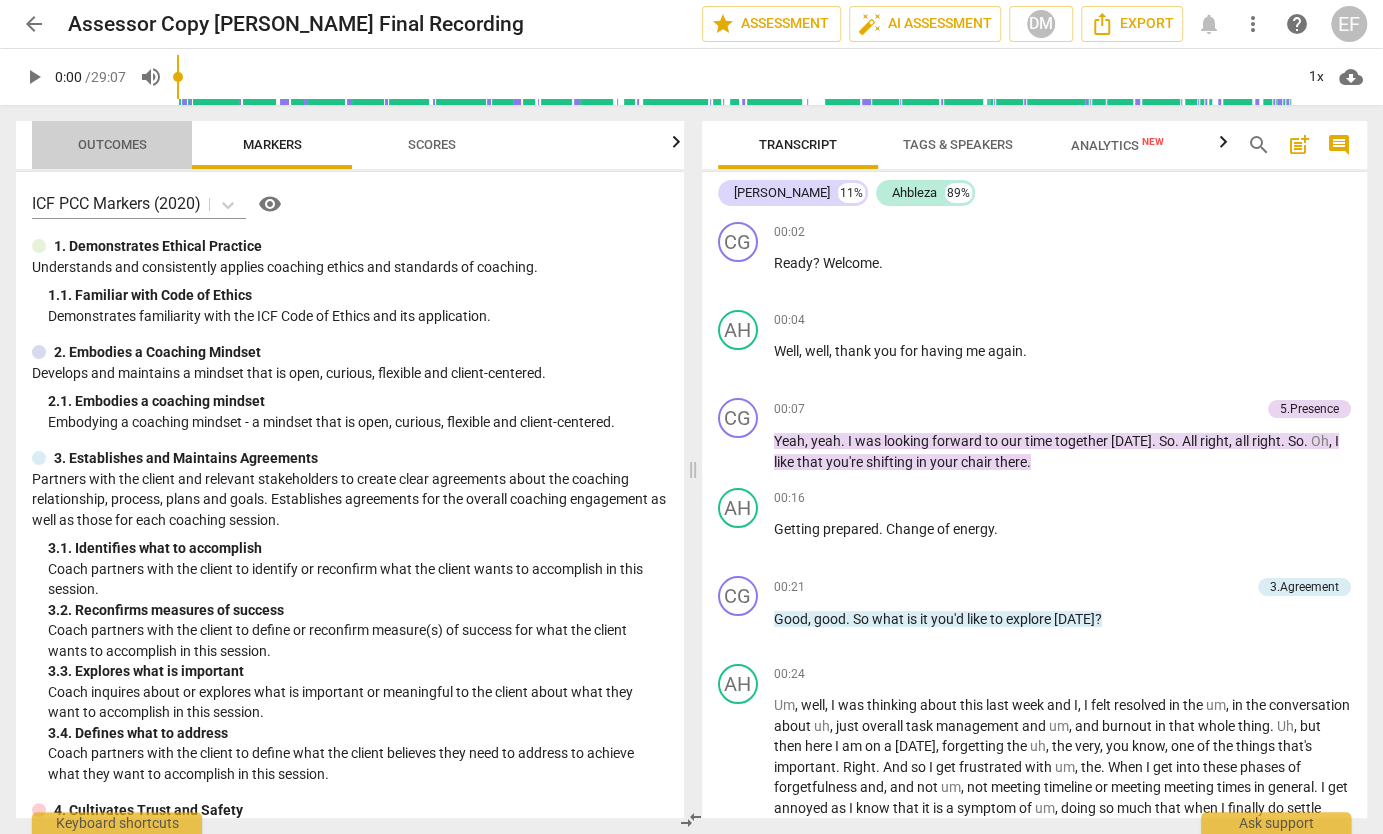 click on "Outcomes" at bounding box center (112, 144) 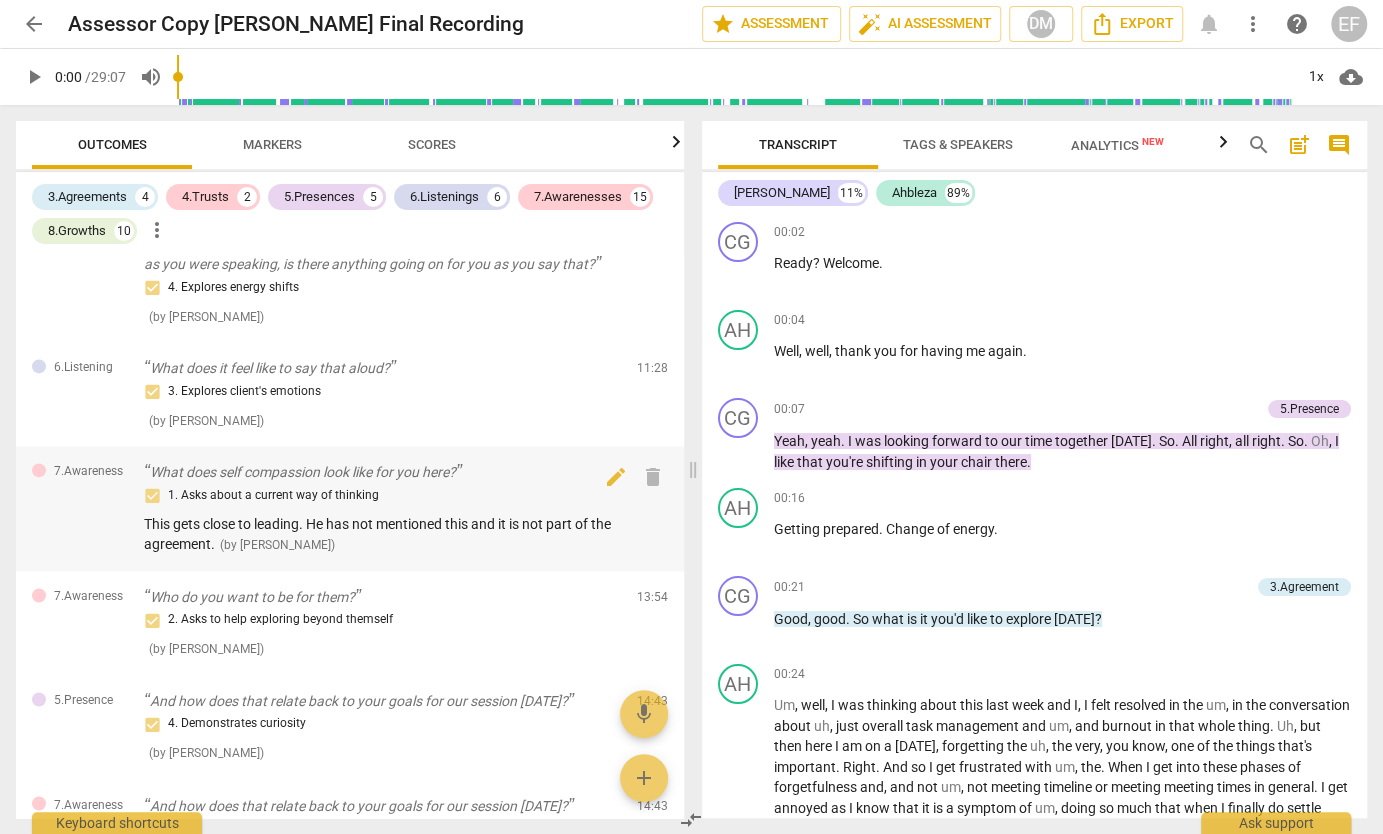 scroll, scrollTop: 1512, scrollLeft: 0, axis: vertical 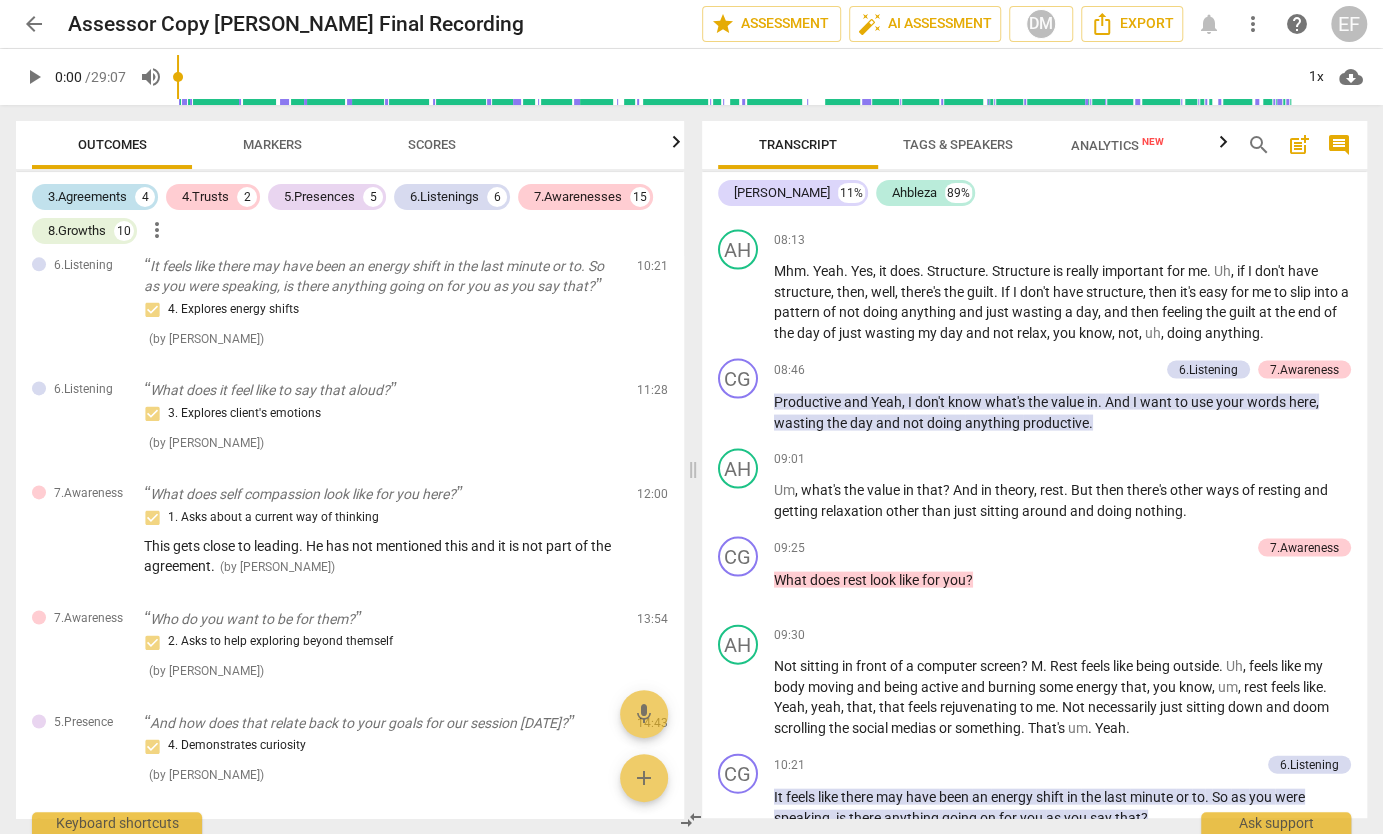 click on "3.Agreements" at bounding box center [87, 197] 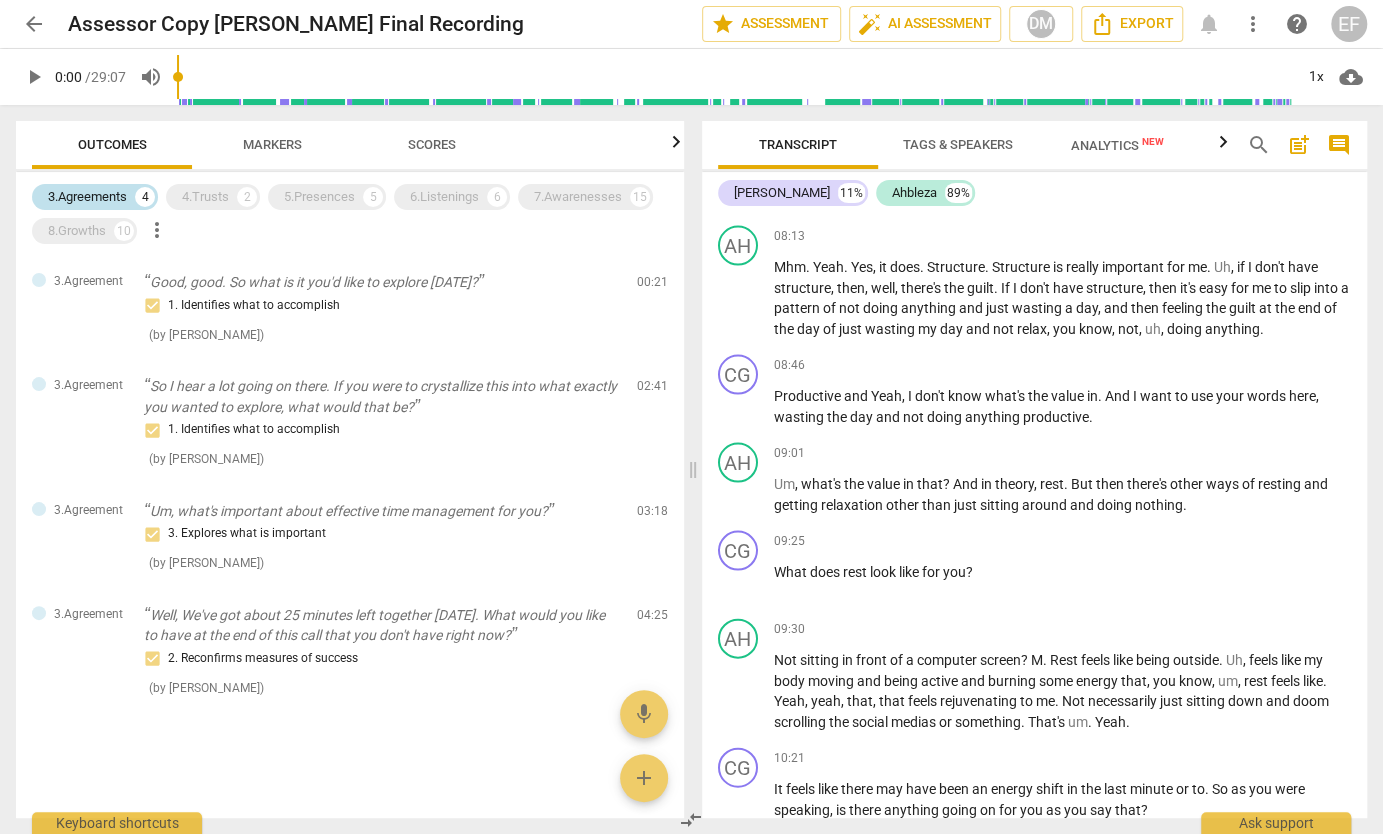 scroll, scrollTop: 0, scrollLeft: 0, axis: both 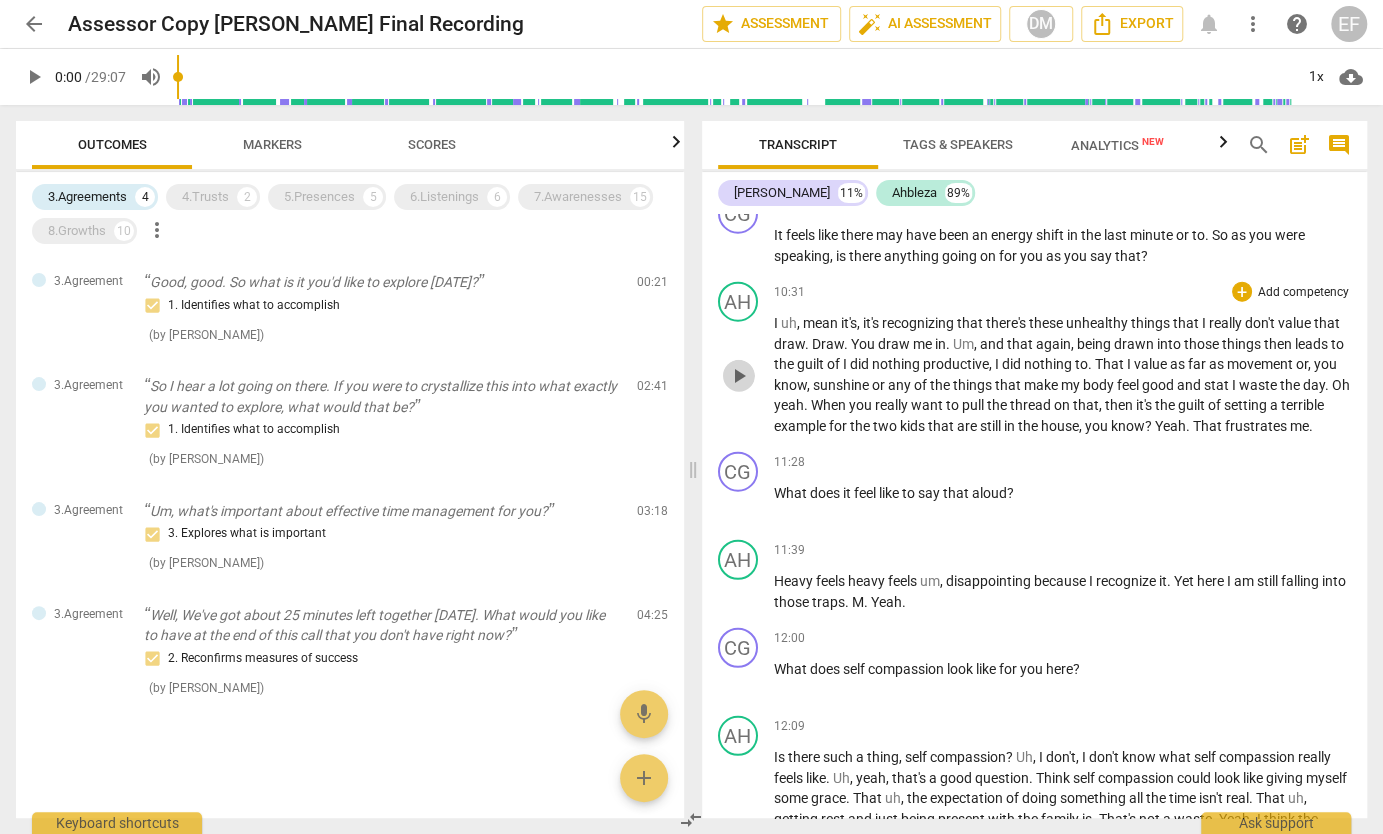 click on "play_arrow" at bounding box center [739, 376] 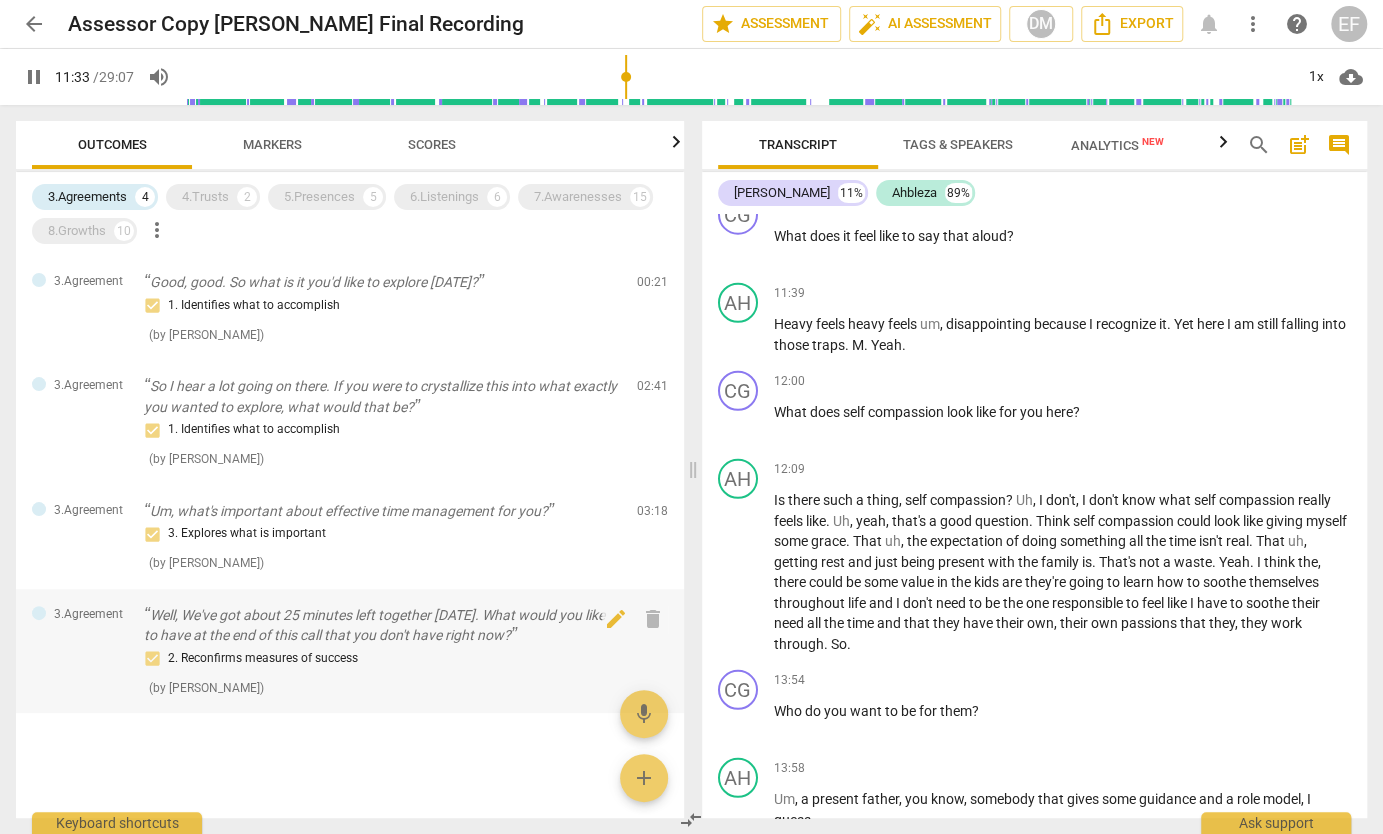 scroll, scrollTop: 3017, scrollLeft: 0, axis: vertical 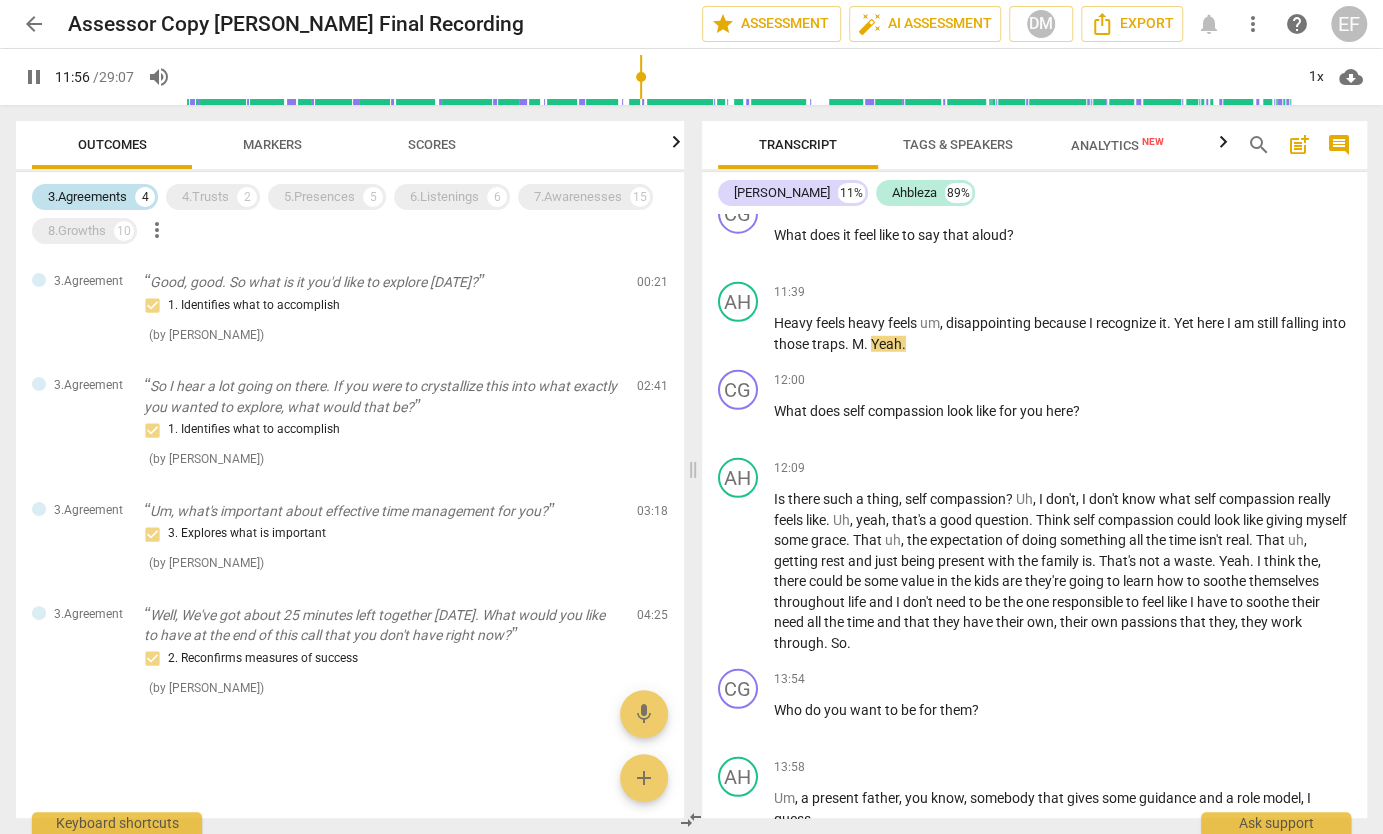 click on "3.Agreements" at bounding box center [87, 197] 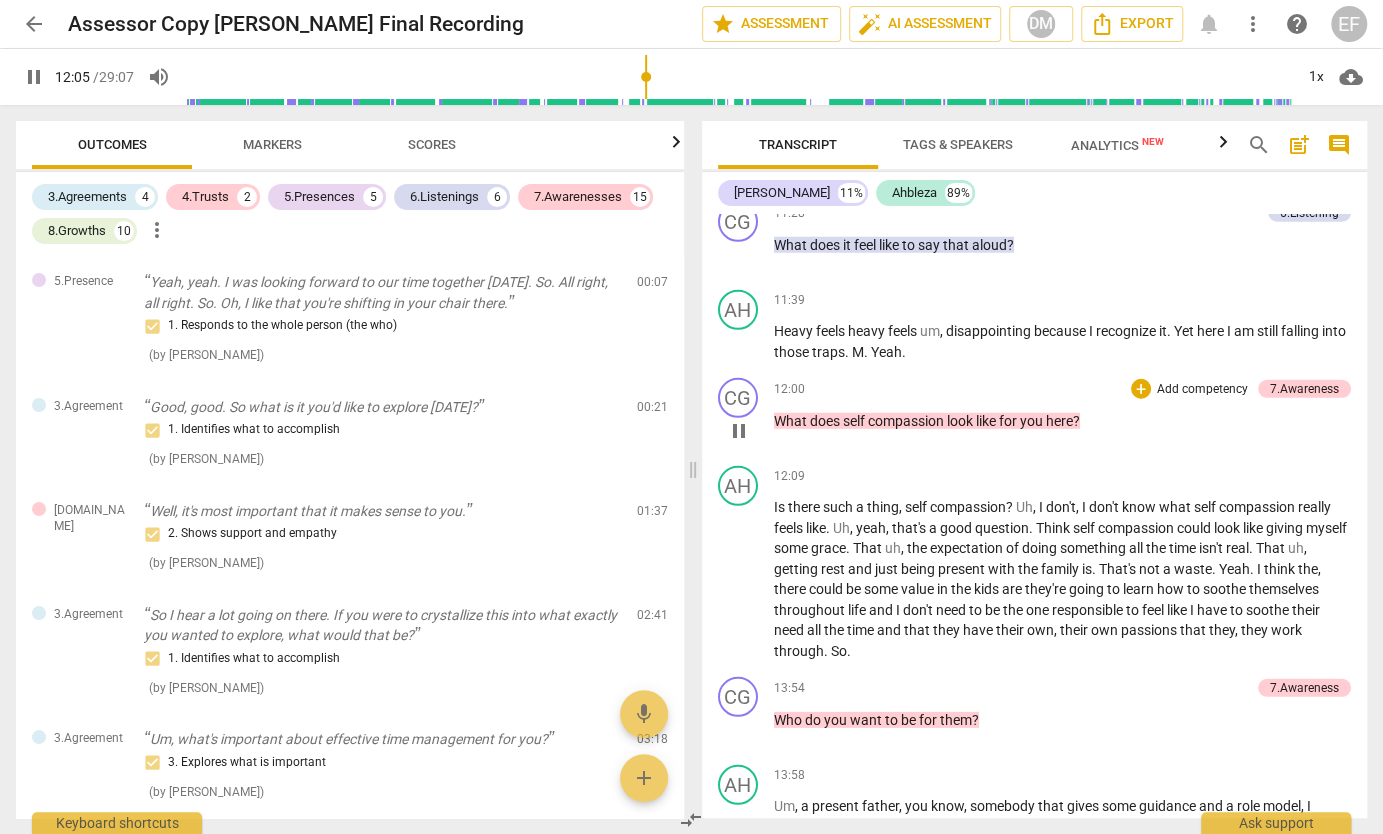 click on "pause" at bounding box center [739, 431] 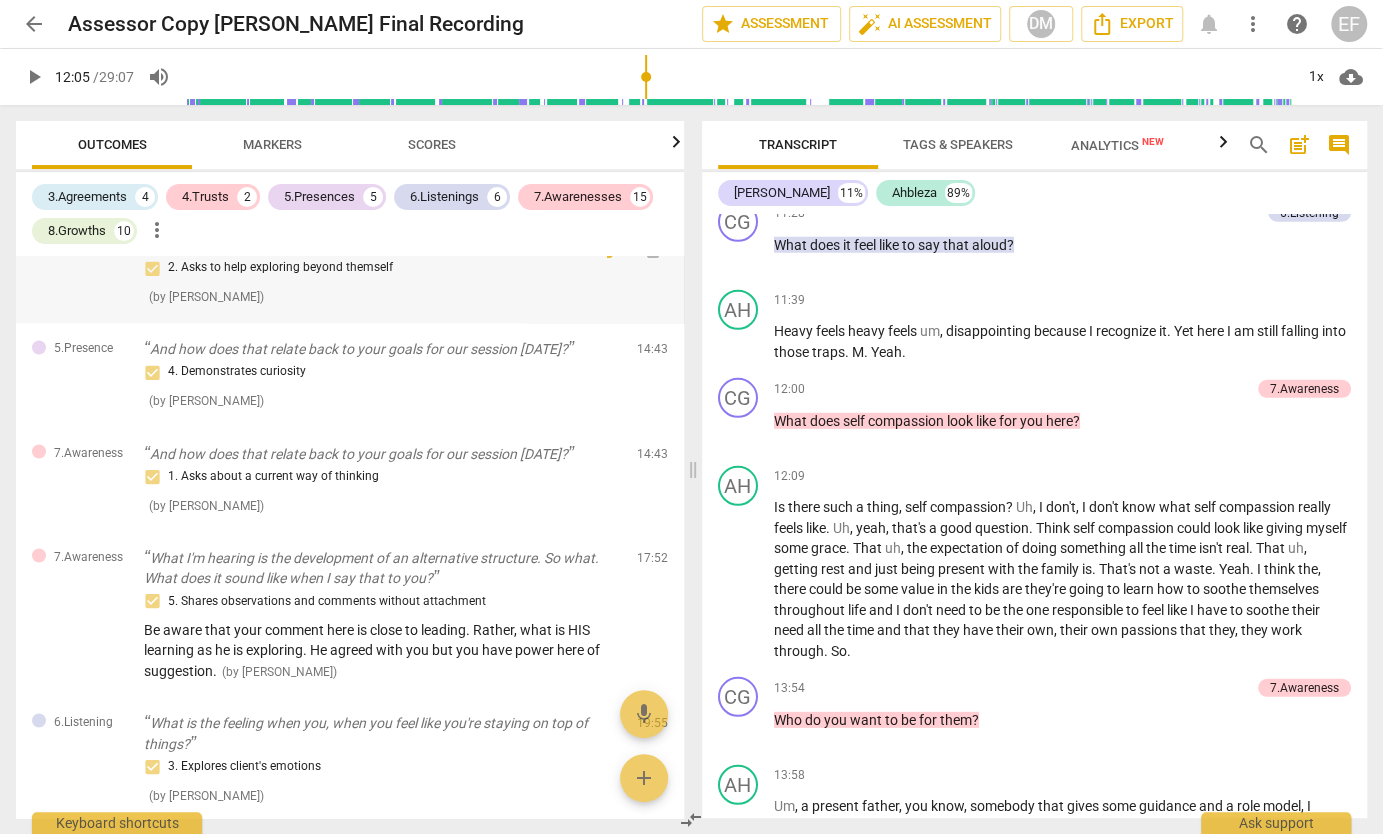 scroll, scrollTop: 1887, scrollLeft: 0, axis: vertical 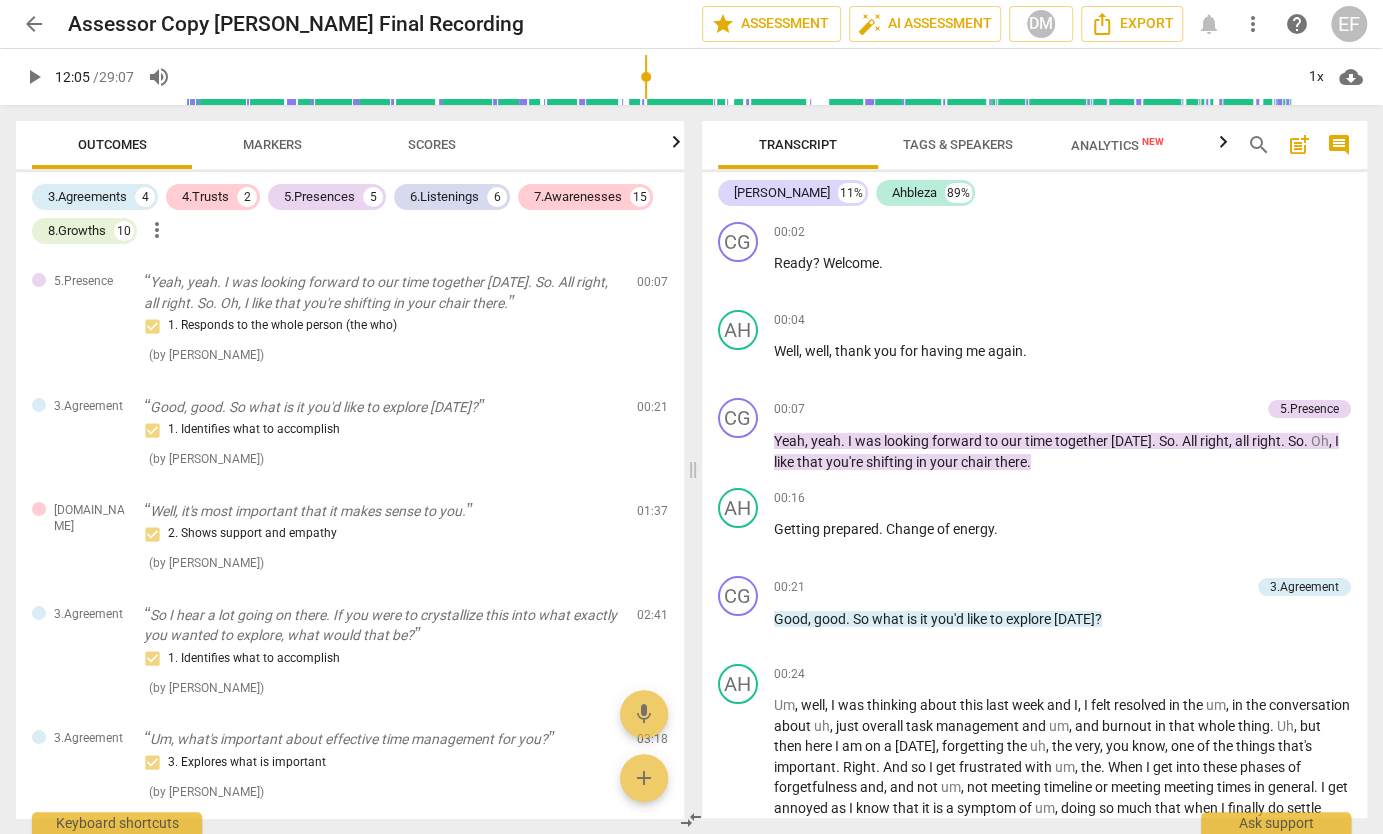 click on "arrow_back" at bounding box center [34, 24] 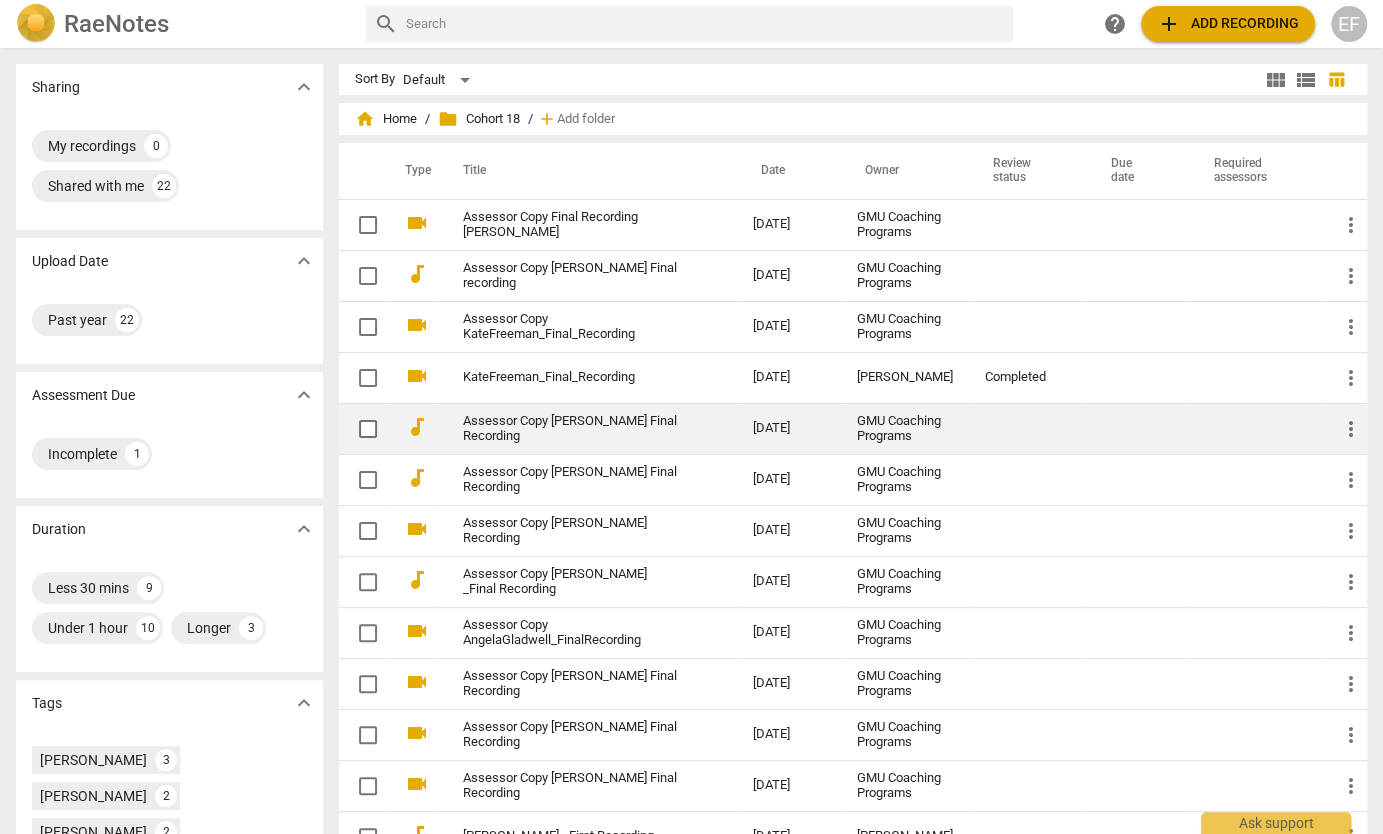 scroll, scrollTop: 0, scrollLeft: 0, axis: both 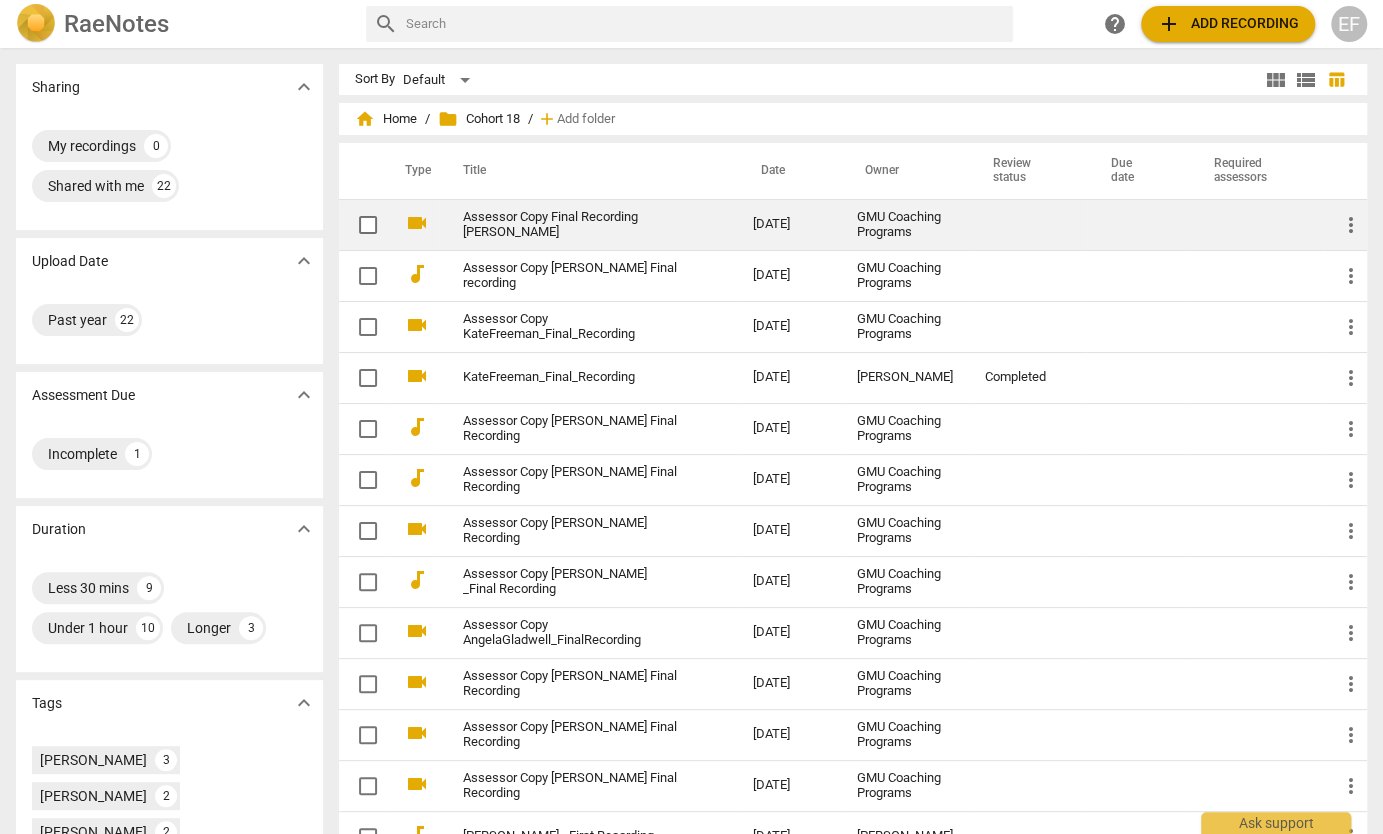 click on "more_vert" at bounding box center (1351, 225) 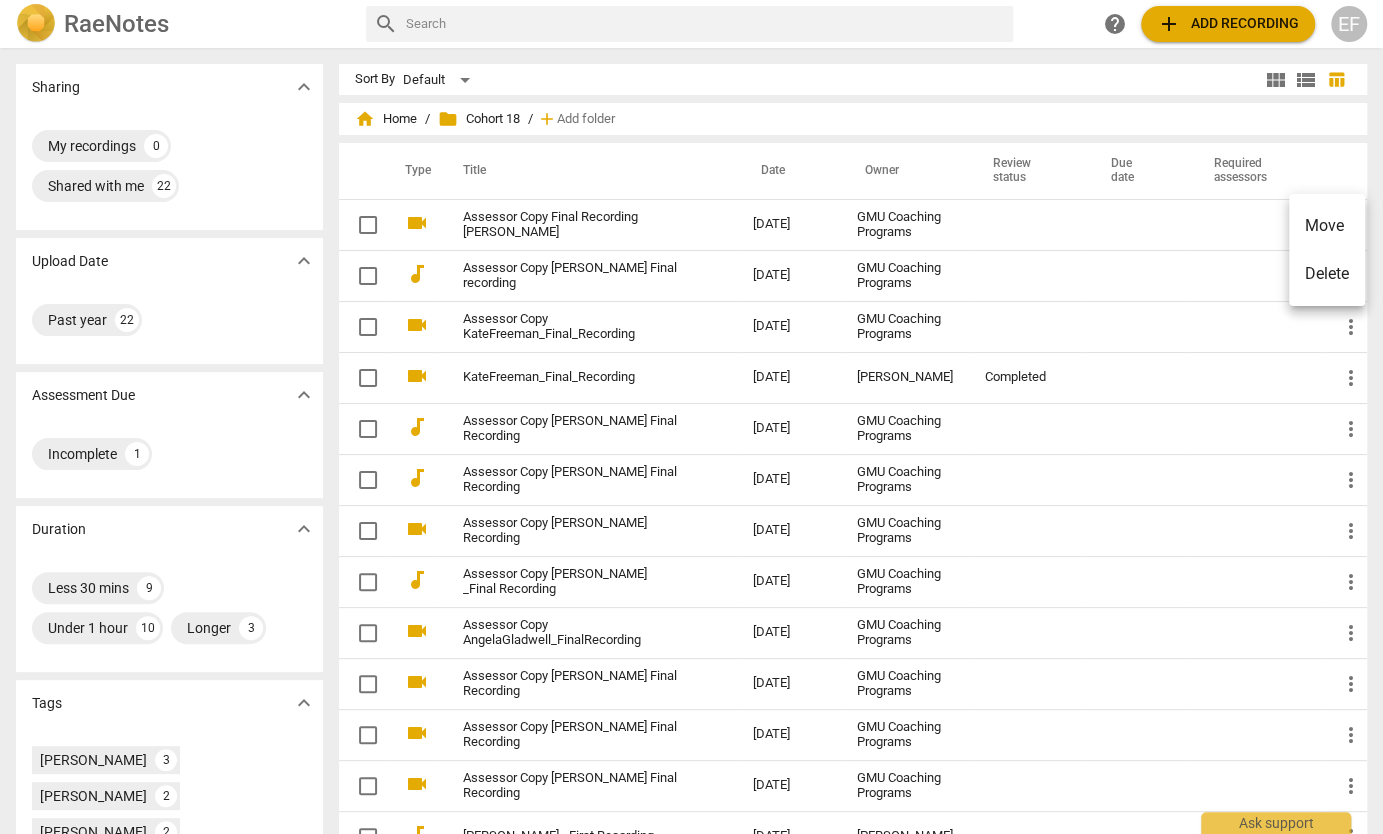 click at bounding box center (691, 417) 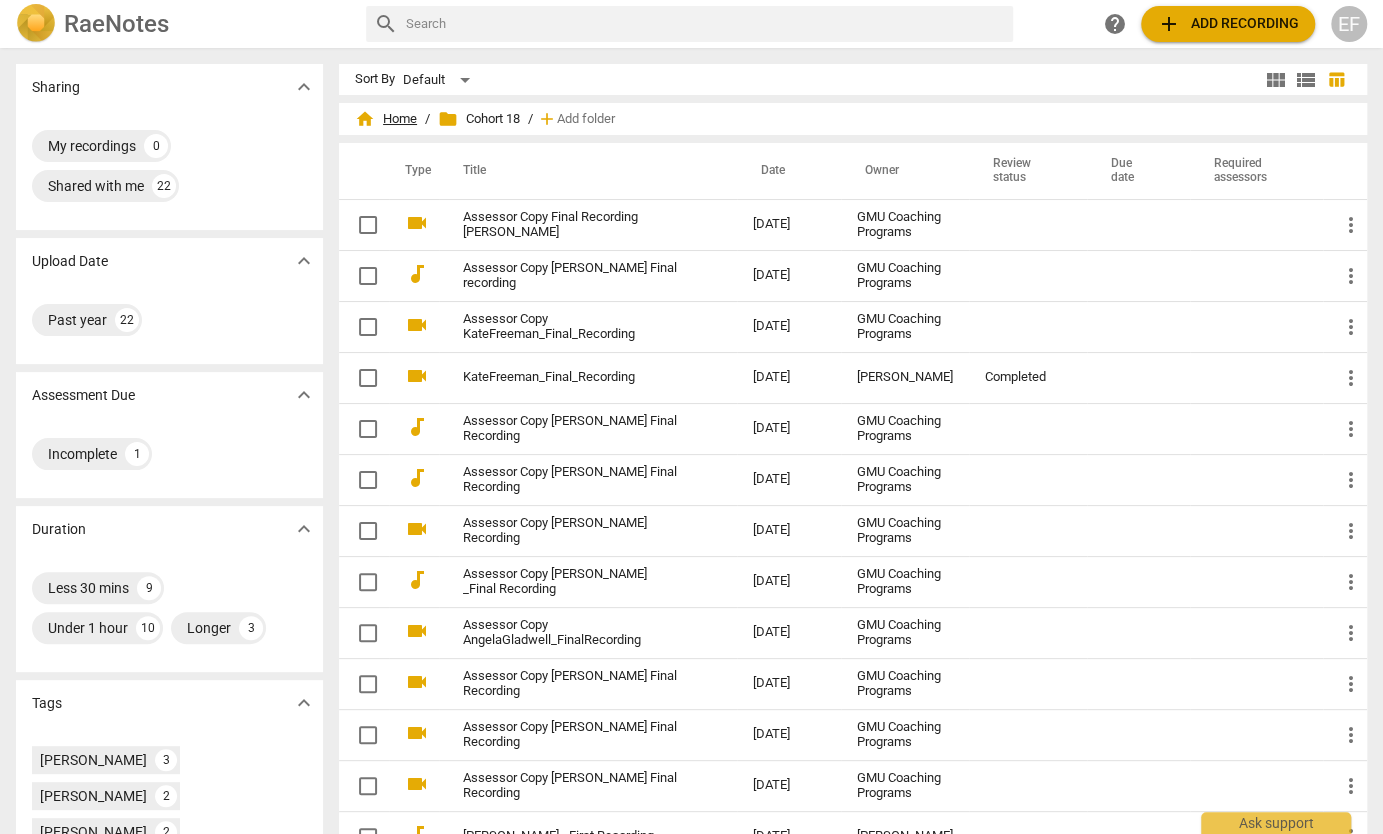 click on "home Home" at bounding box center [386, 119] 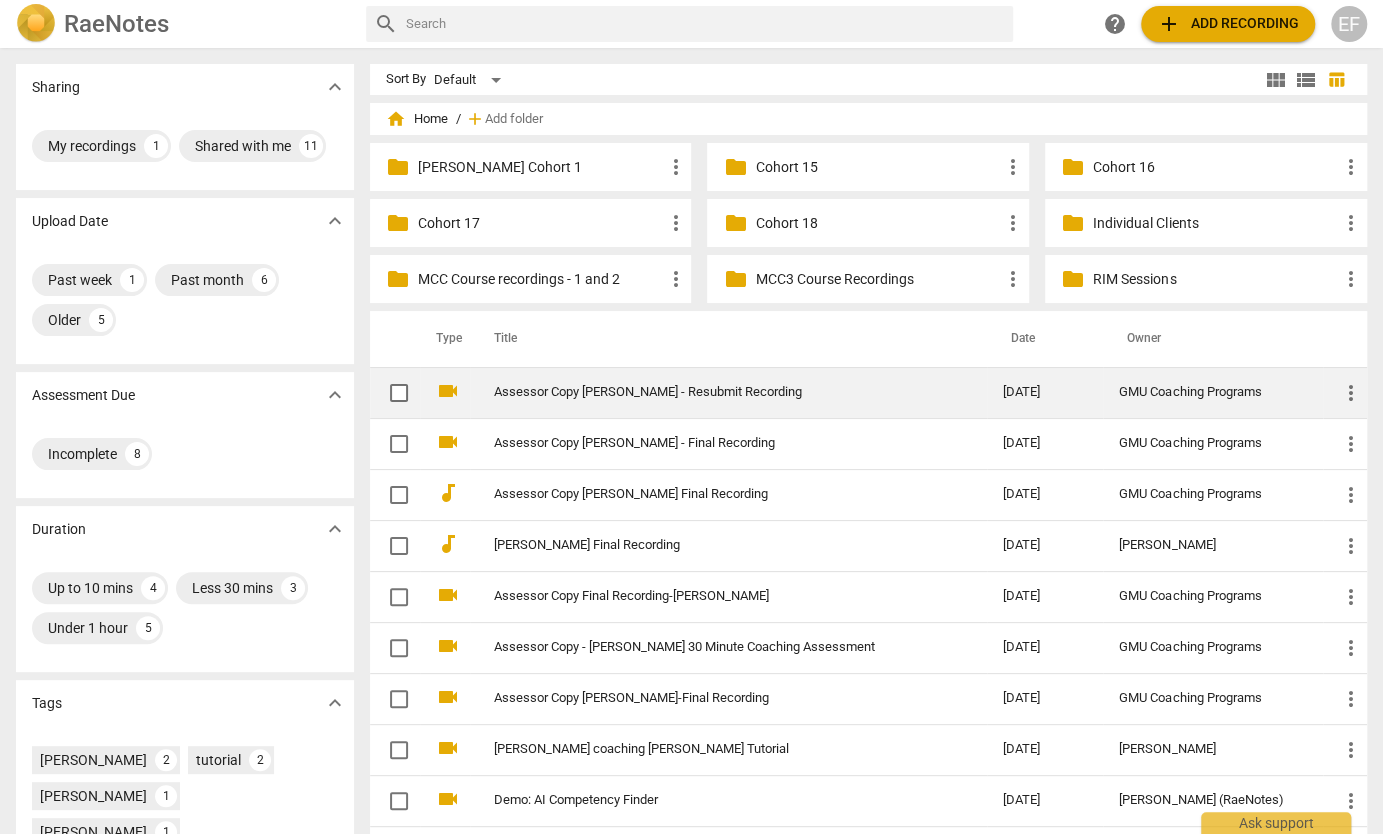 click on "Assessor Copy [PERSON_NAME] - Resubmit Recording" at bounding box center [712, 392] 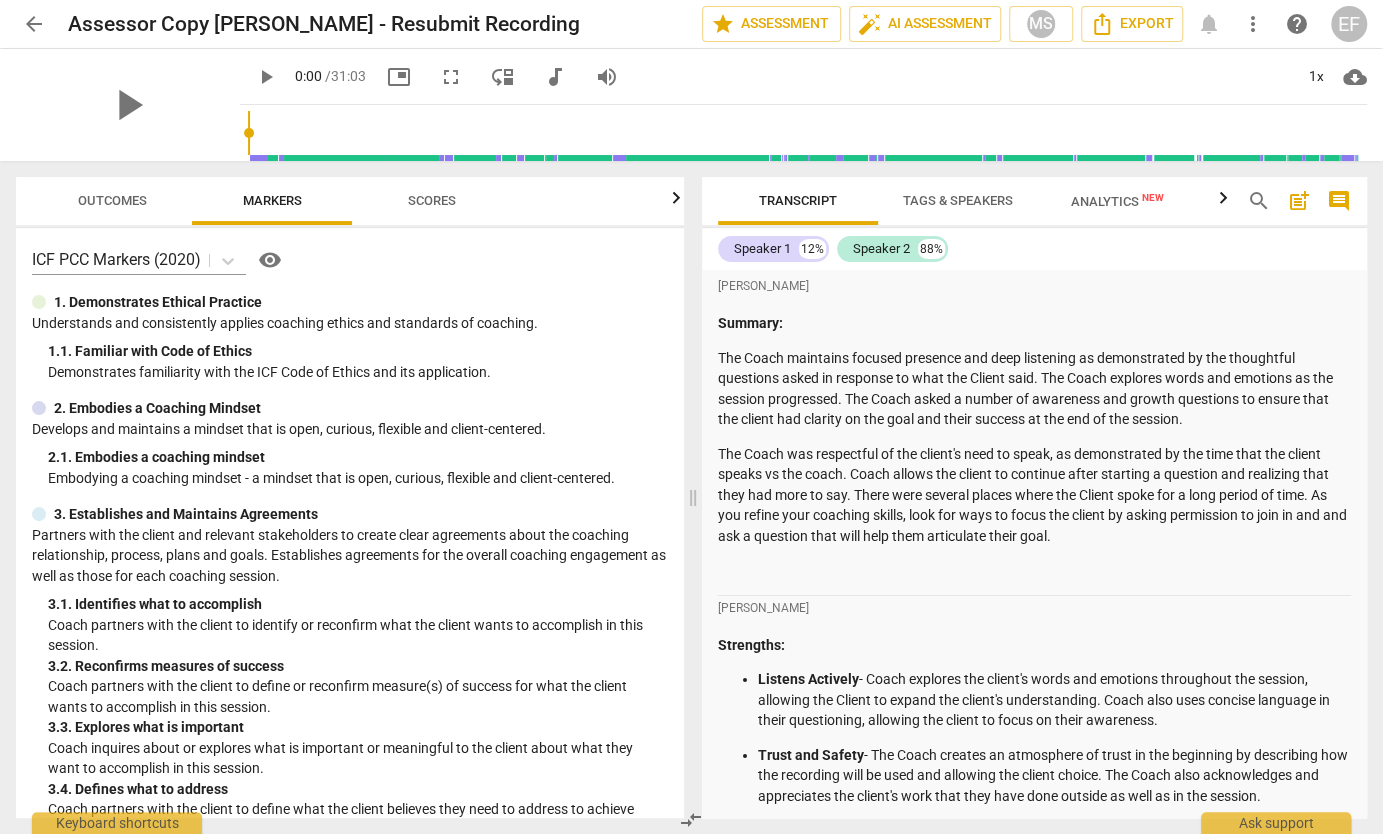 click on "Outcomes" at bounding box center (112, 200) 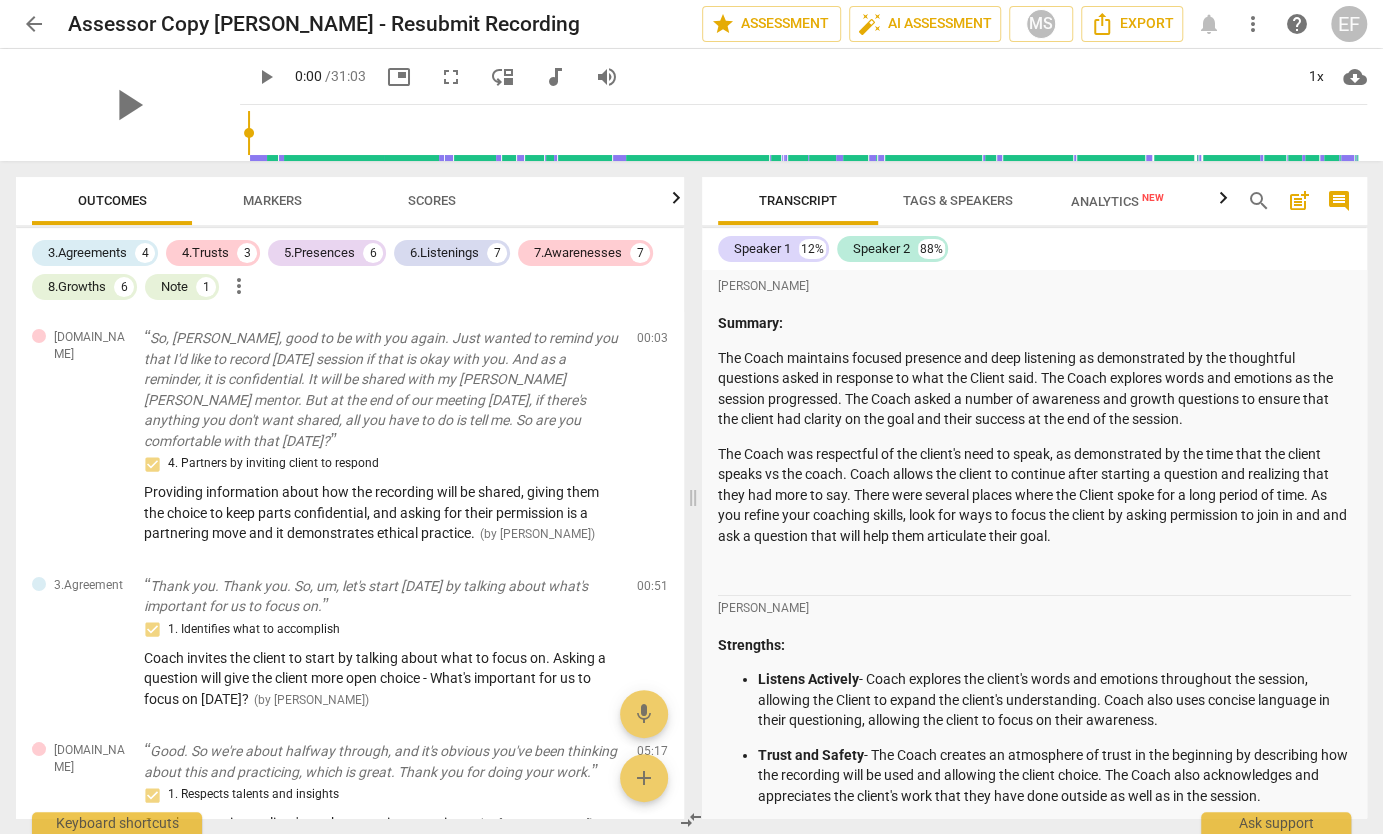 scroll, scrollTop: 0, scrollLeft: 0, axis: both 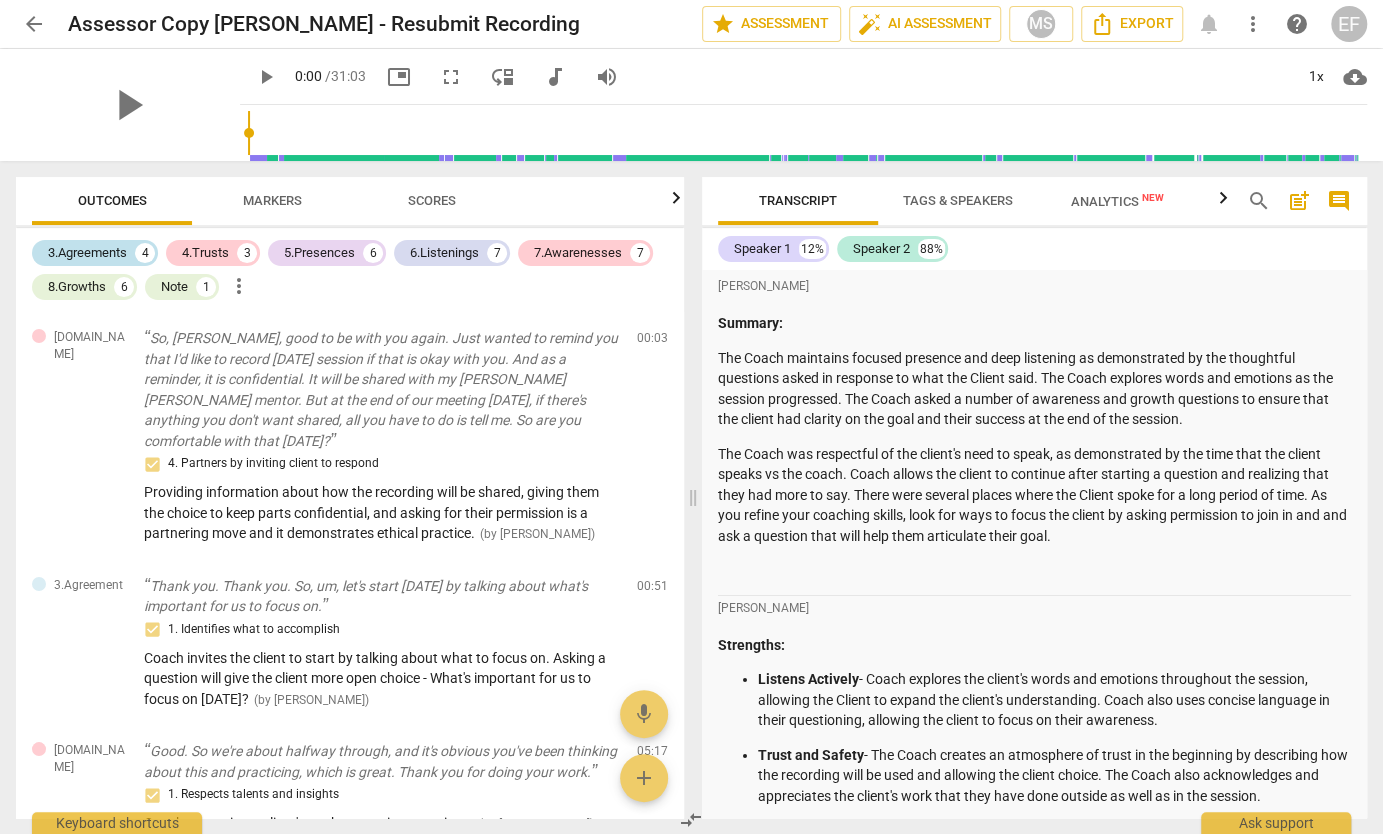 click on "3.Agreements" at bounding box center [87, 253] 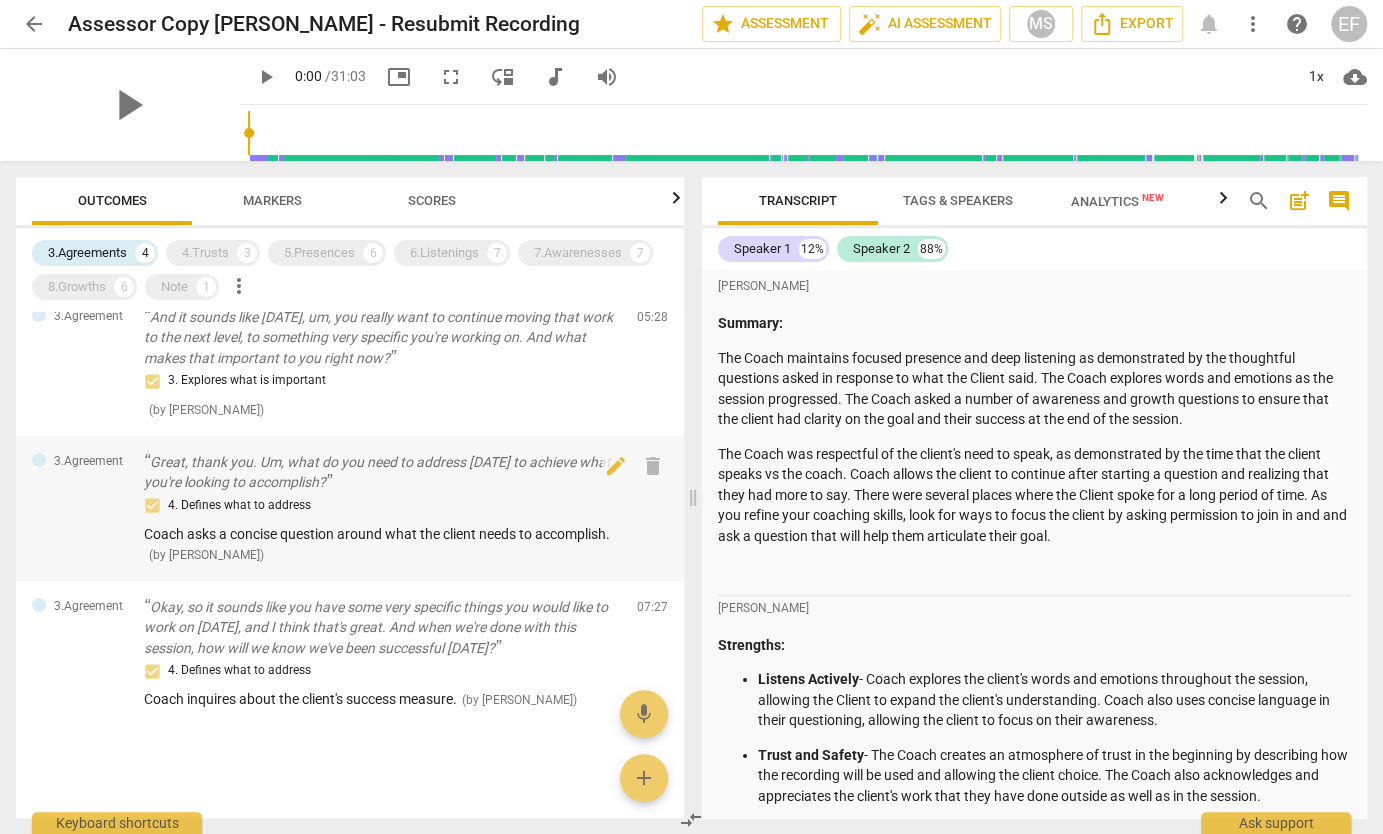 scroll, scrollTop: 186, scrollLeft: 0, axis: vertical 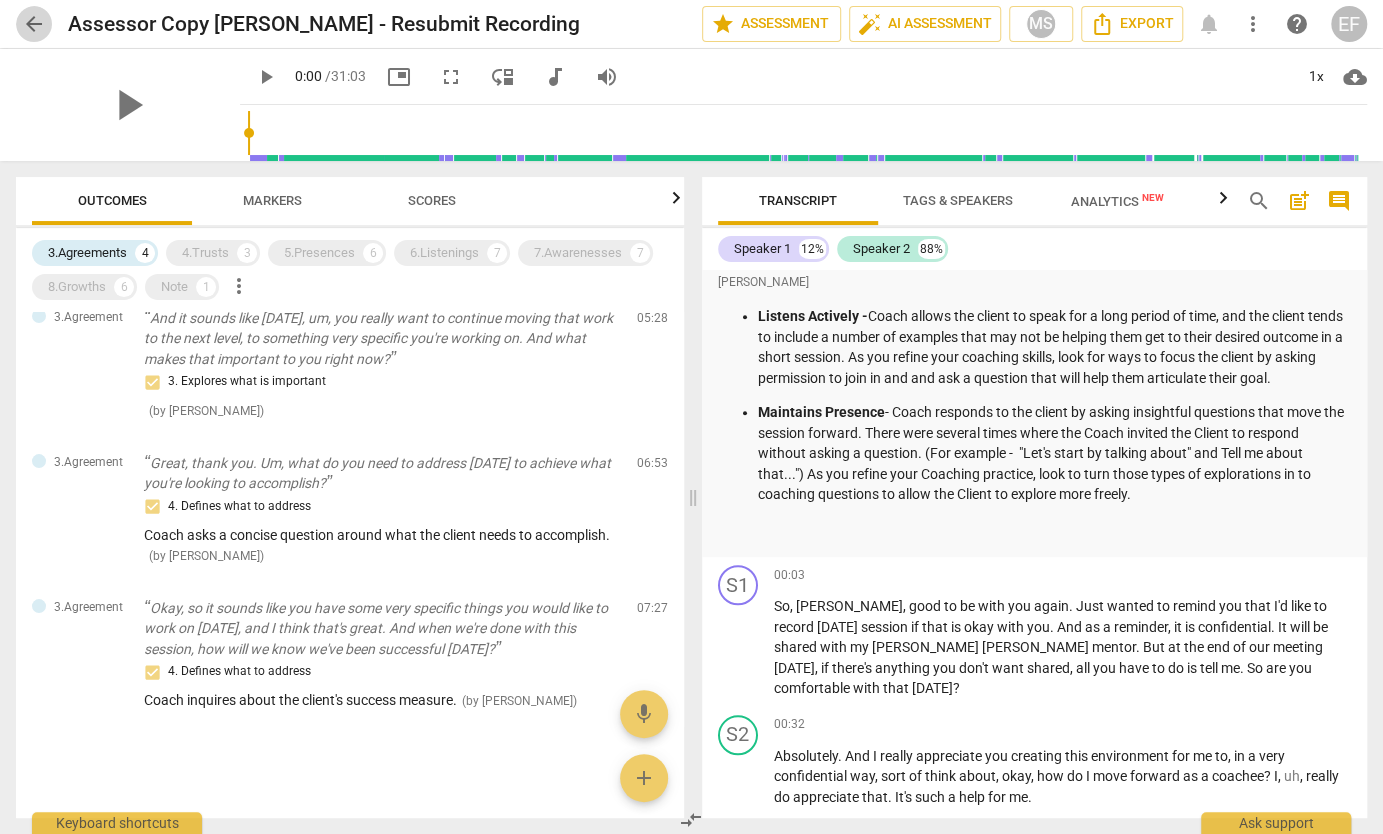 click on "arrow_back" at bounding box center (34, 24) 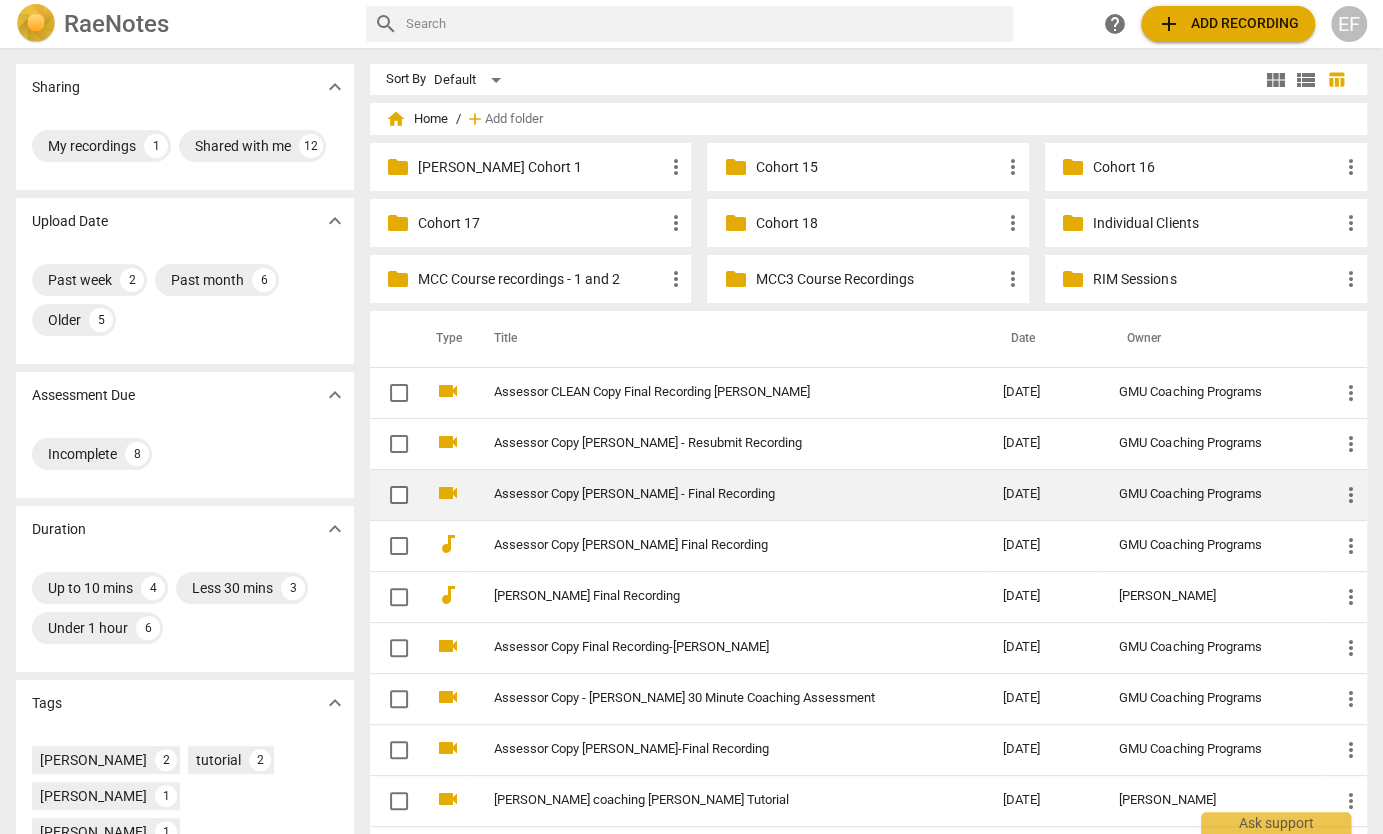 scroll, scrollTop: 0, scrollLeft: 0, axis: both 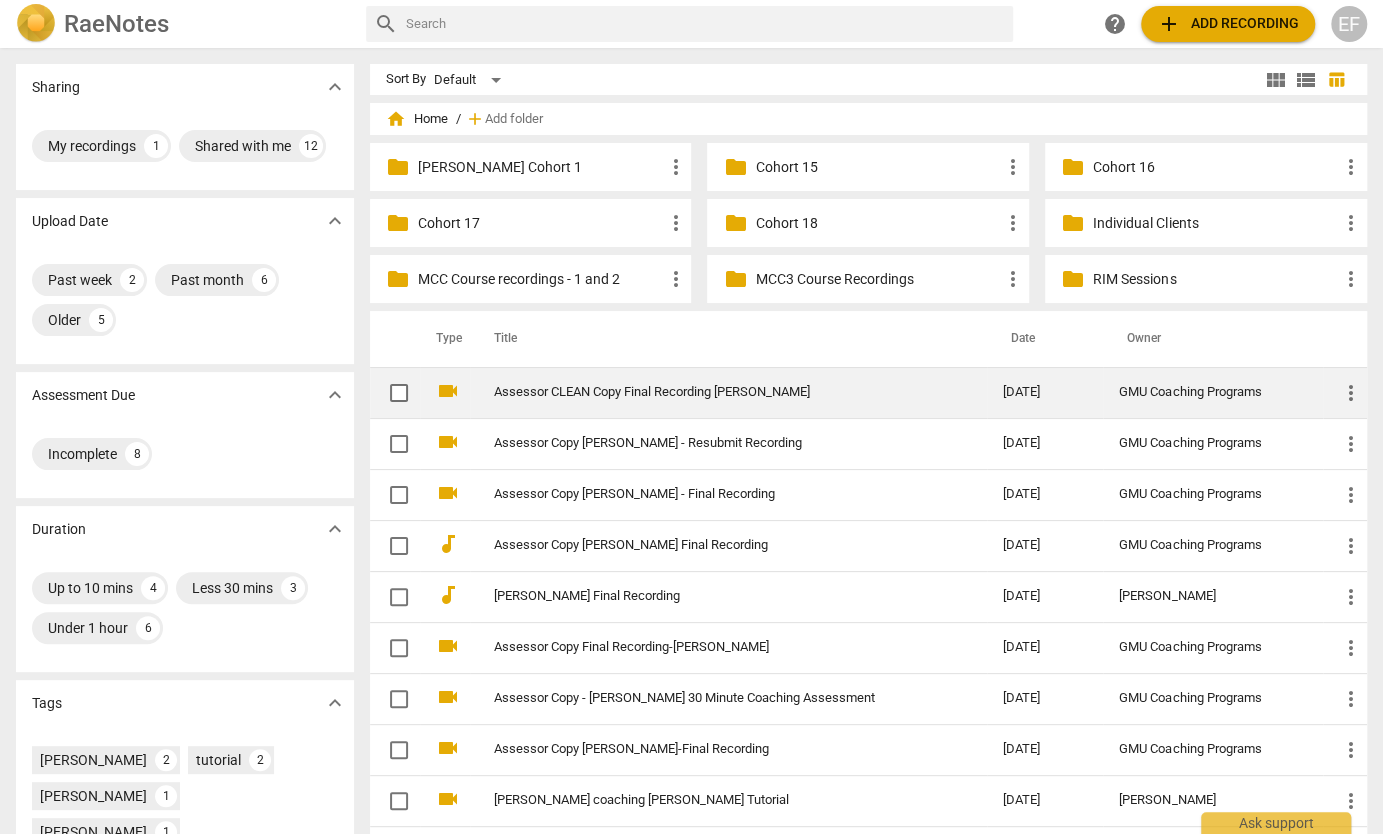 click on "Assessor CLEAN Copy Final Recording [PERSON_NAME]" at bounding box center (712, 392) 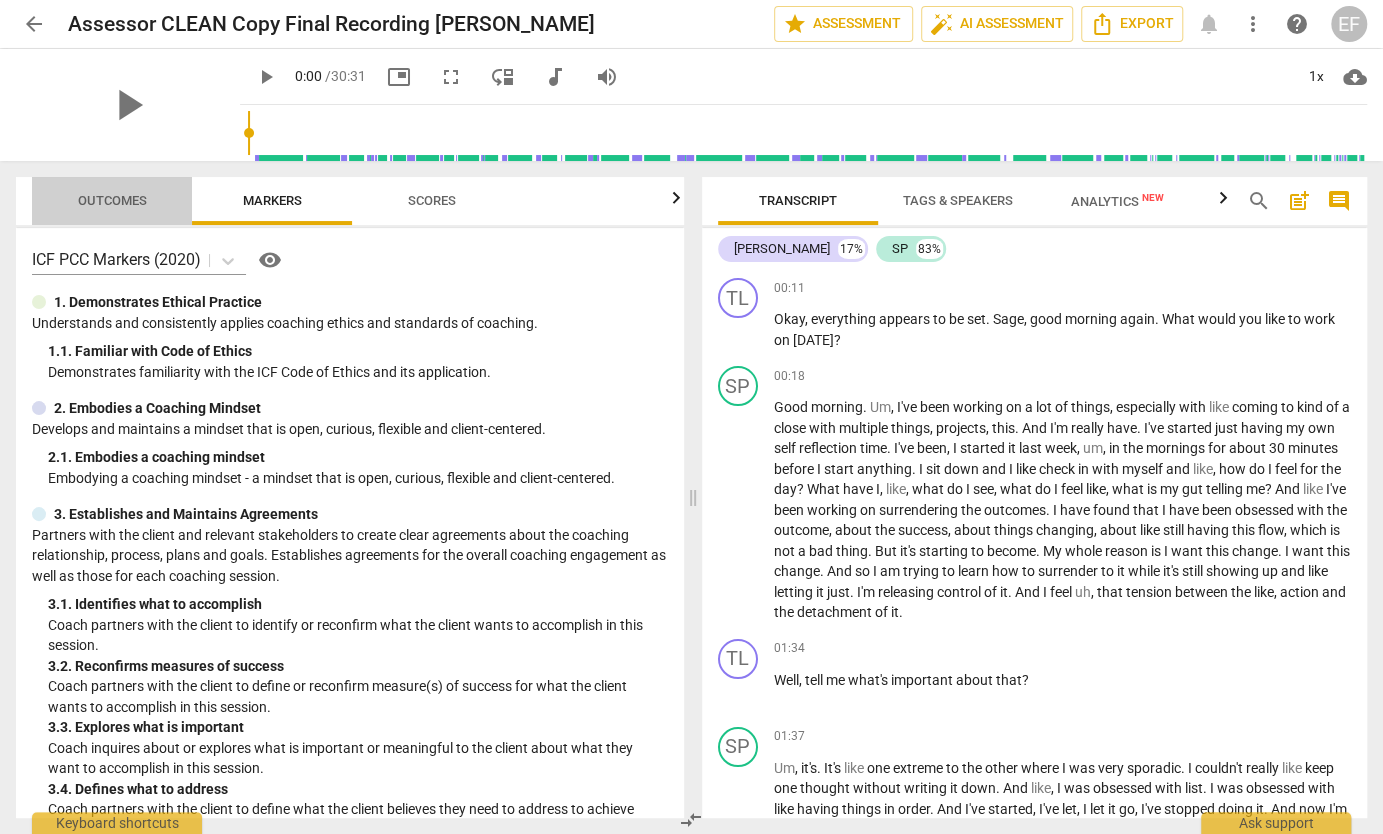 click on "Outcomes" at bounding box center (112, 200) 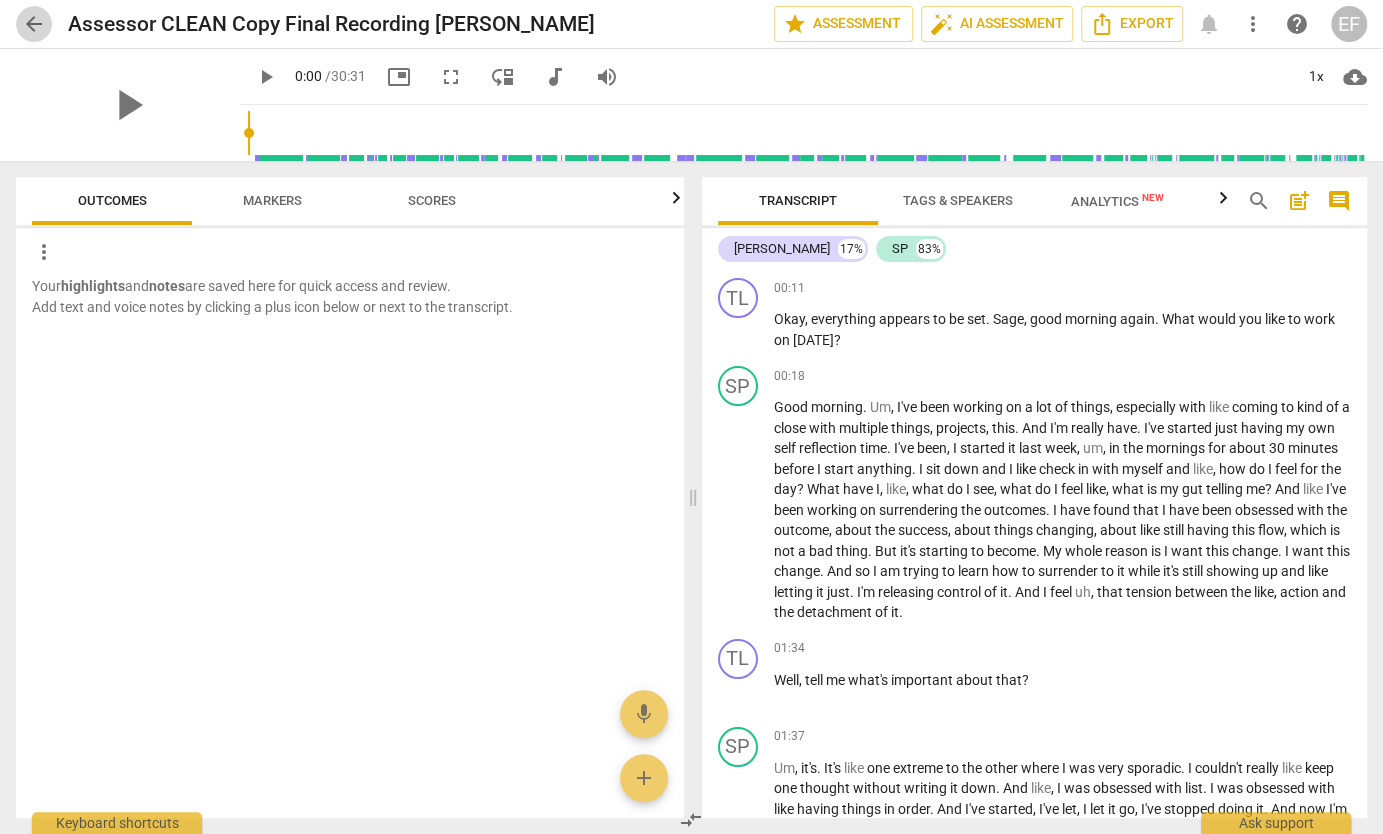 click on "arrow_back" at bounding box center (34, 24) 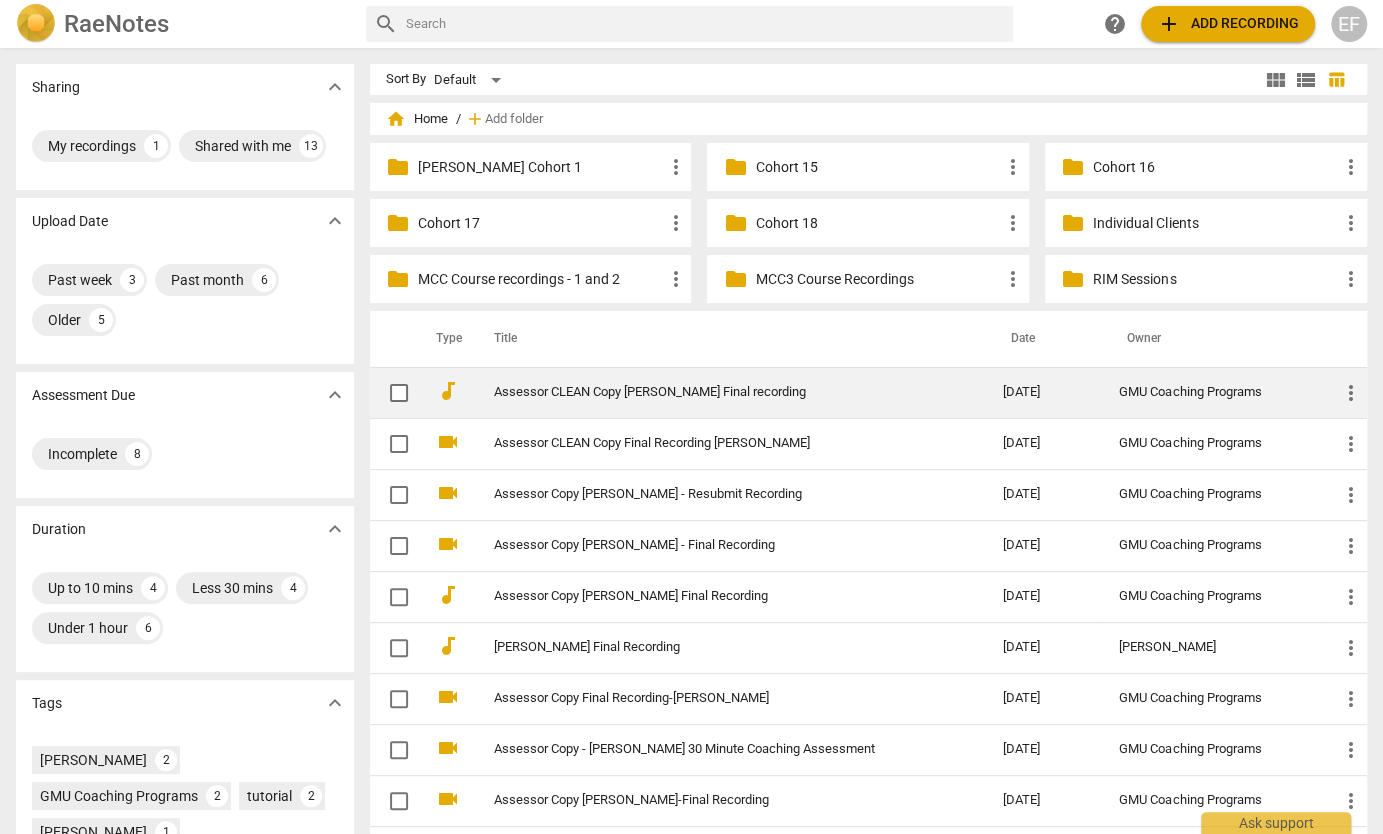 click on "Assessor CLEAN Copy [PERSON_NAME] Final recording" at bounding box center [728, 392] 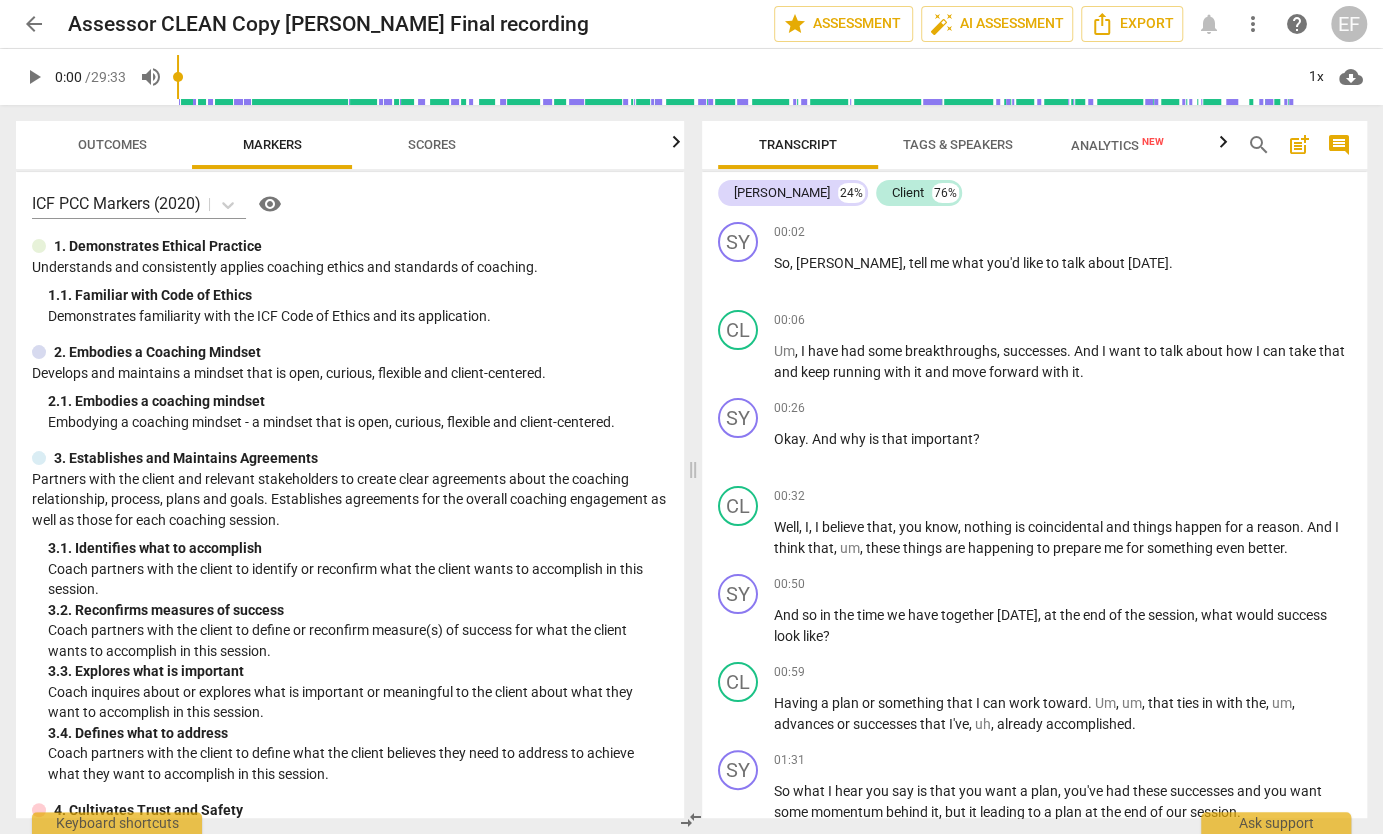 click on "Outcomes" at bounding box center (112, 144) 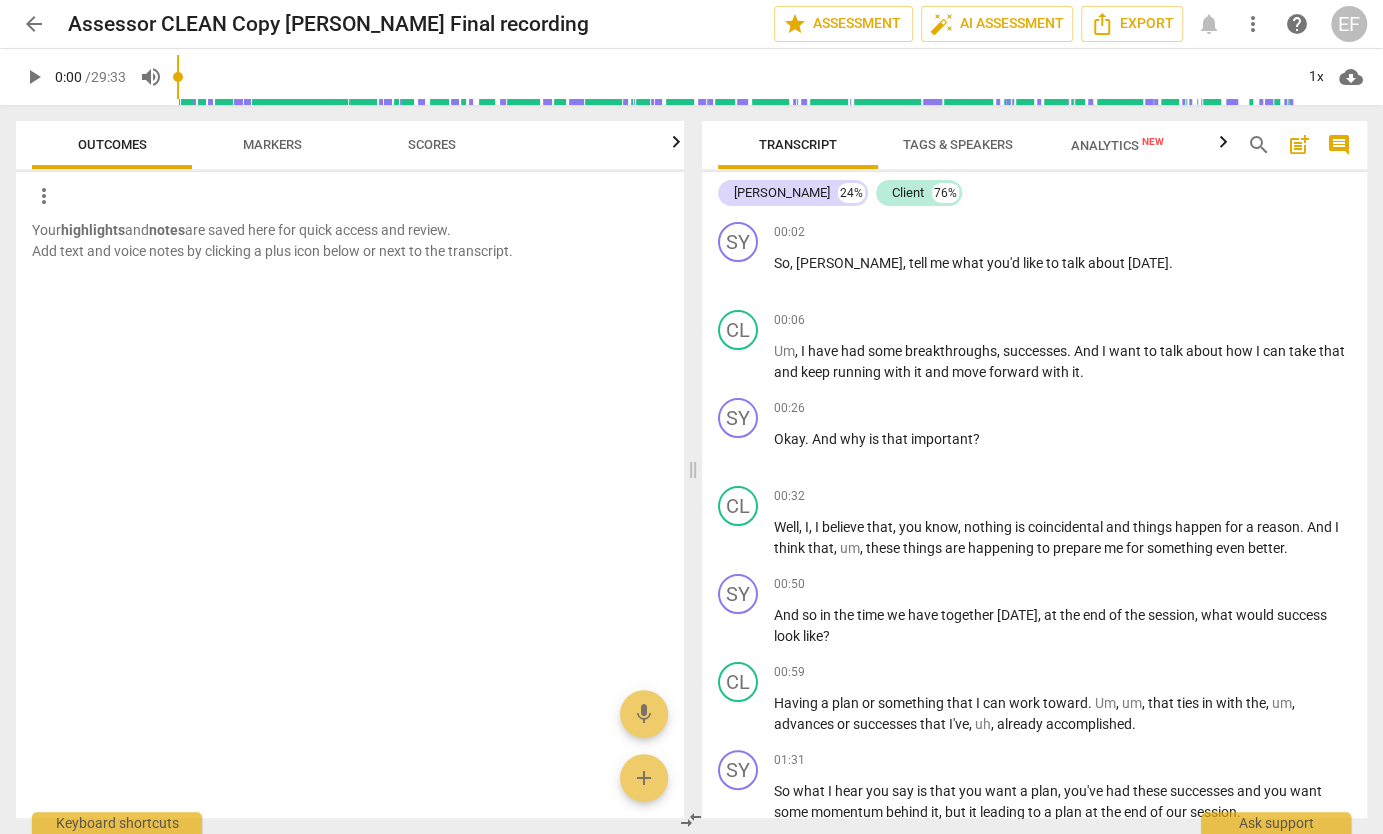 click on "arrow_back" at bounding box center [34, 24] 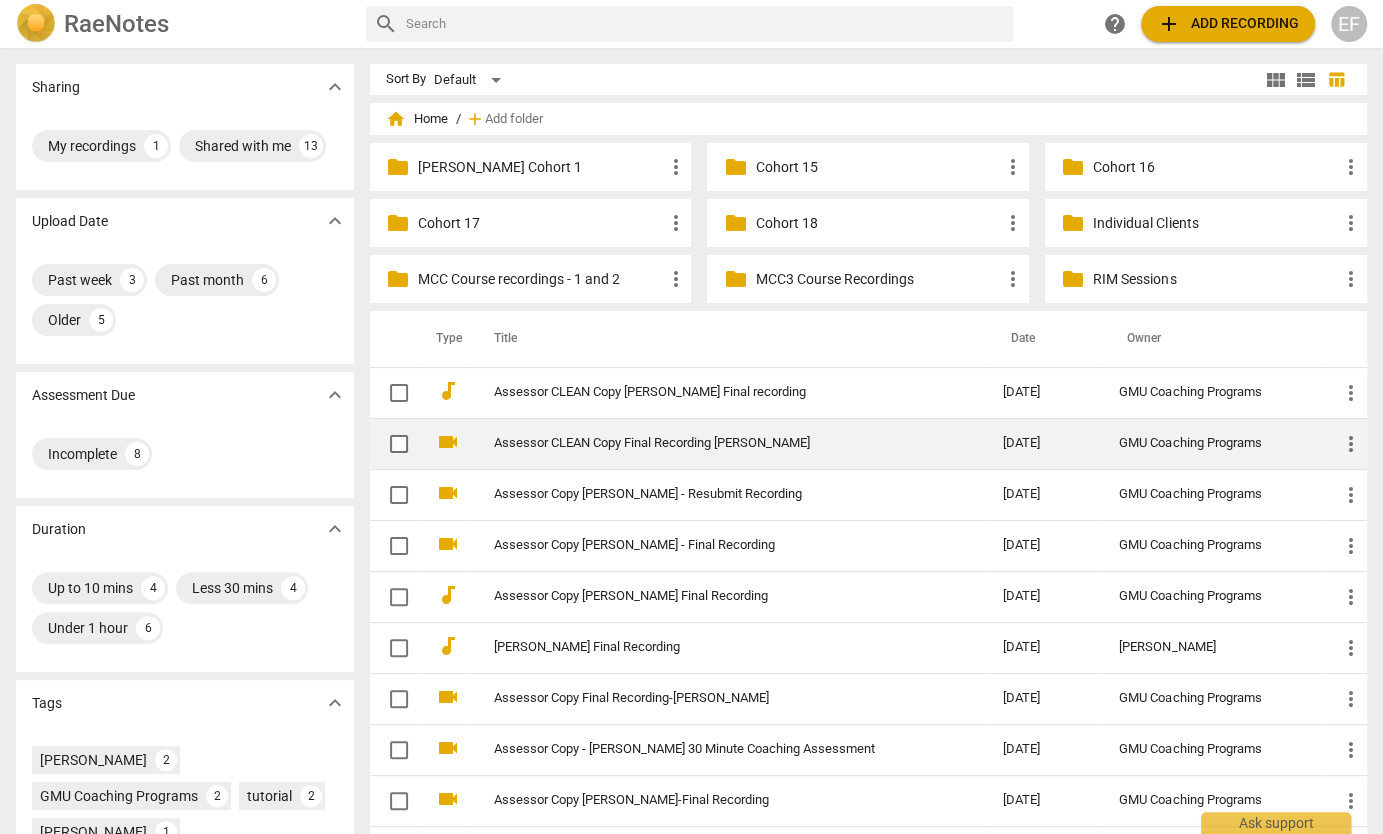 scroll, scrollTop: 0, scrollLeft: 0, axis: both 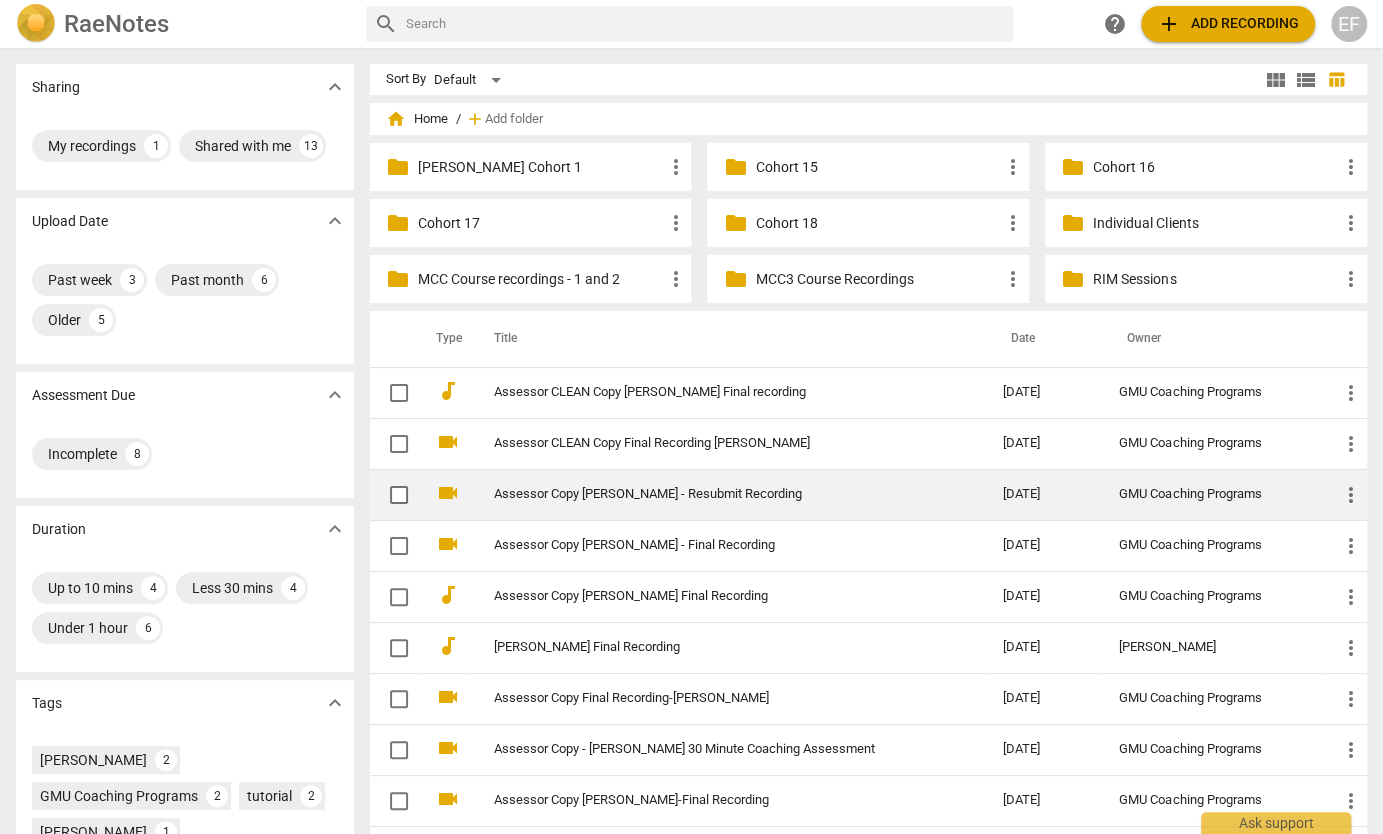 click on "Assessor Copy [PERSON_NAME] - Resubmit Recording" at bounding box center [712, 494] 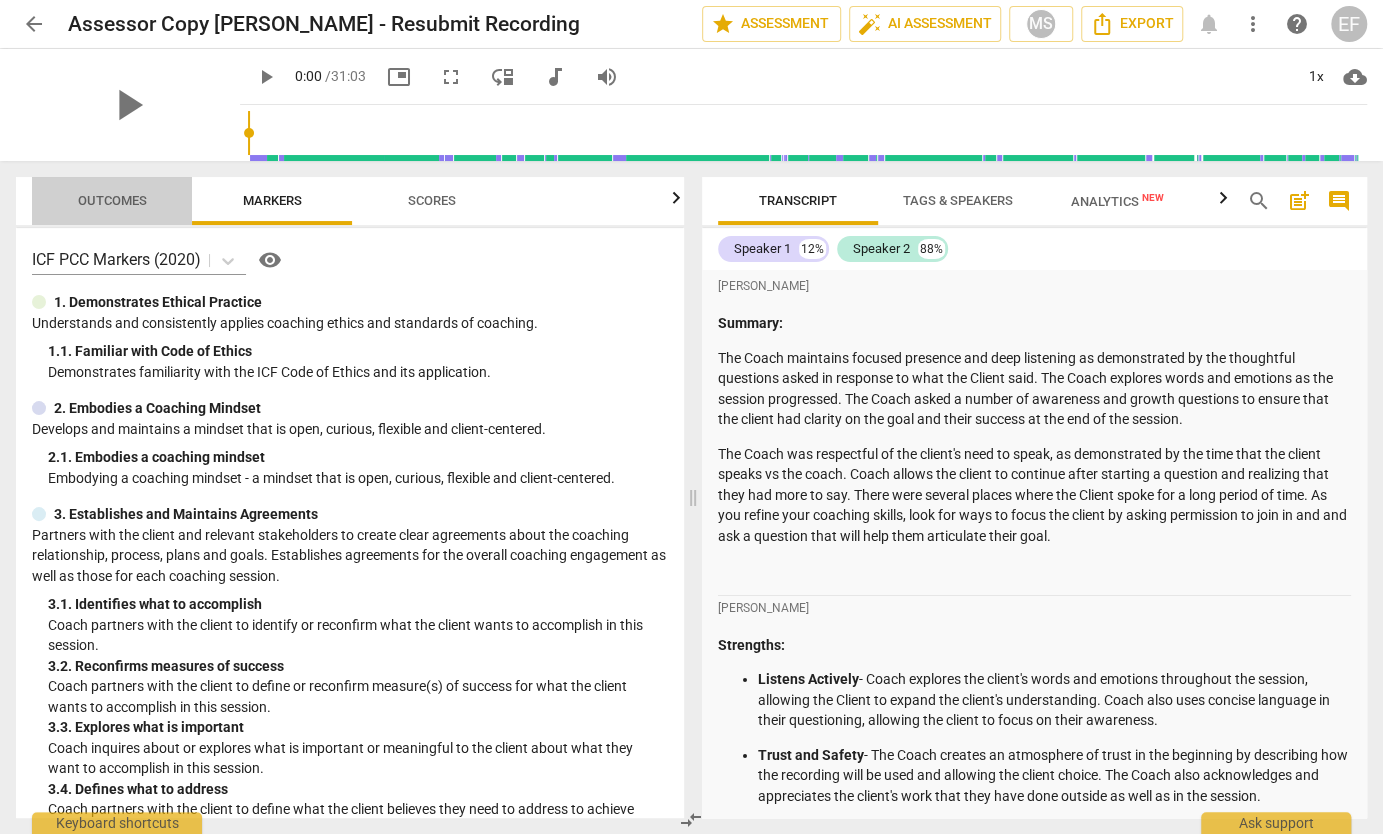 click on "Outcomes" at bounding box center (112, 200) 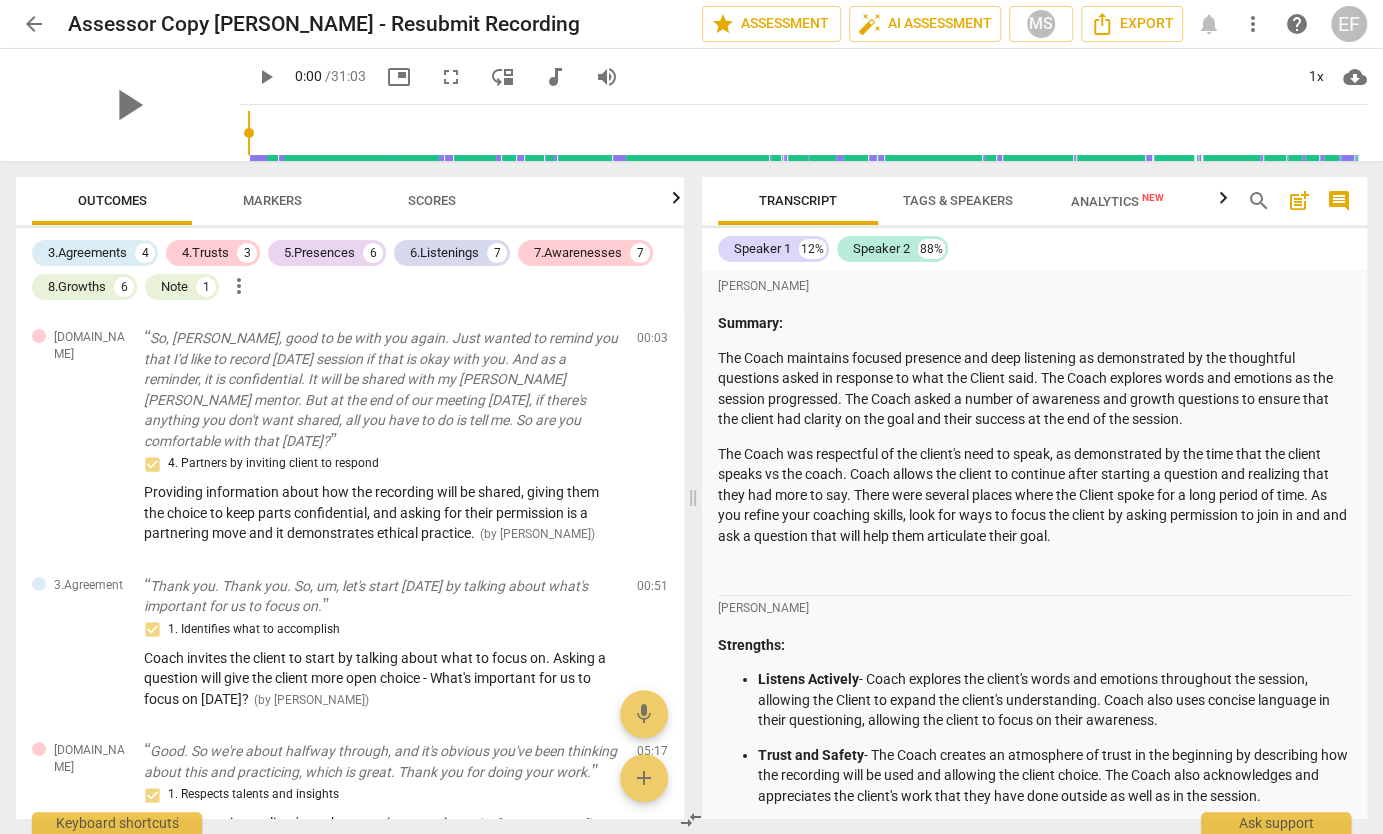 click on "arrow_back" at bounding box center [34, 24] 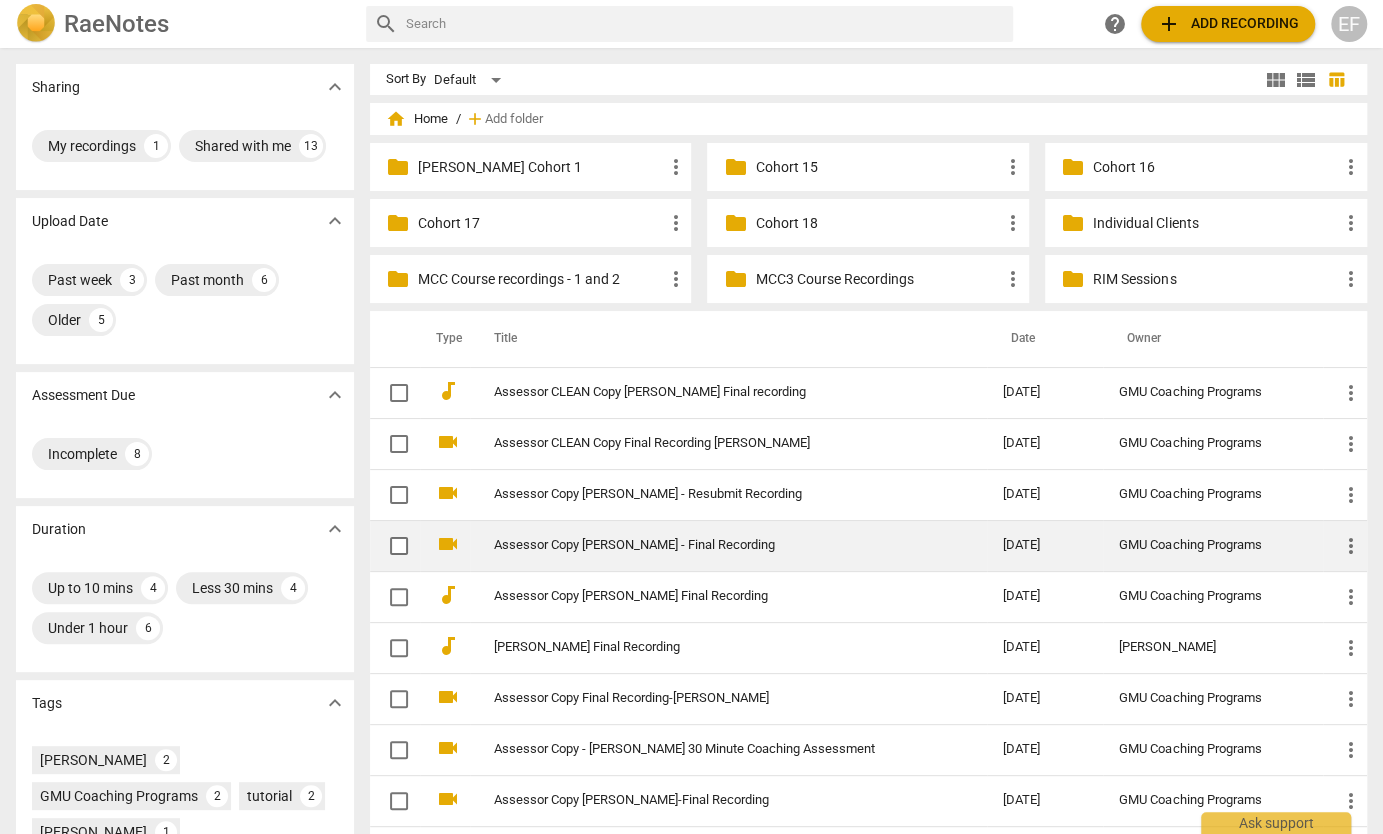click on "Assessor Copy [PERSON_NAME] - Final Recording" at bounding box center [712, 545] 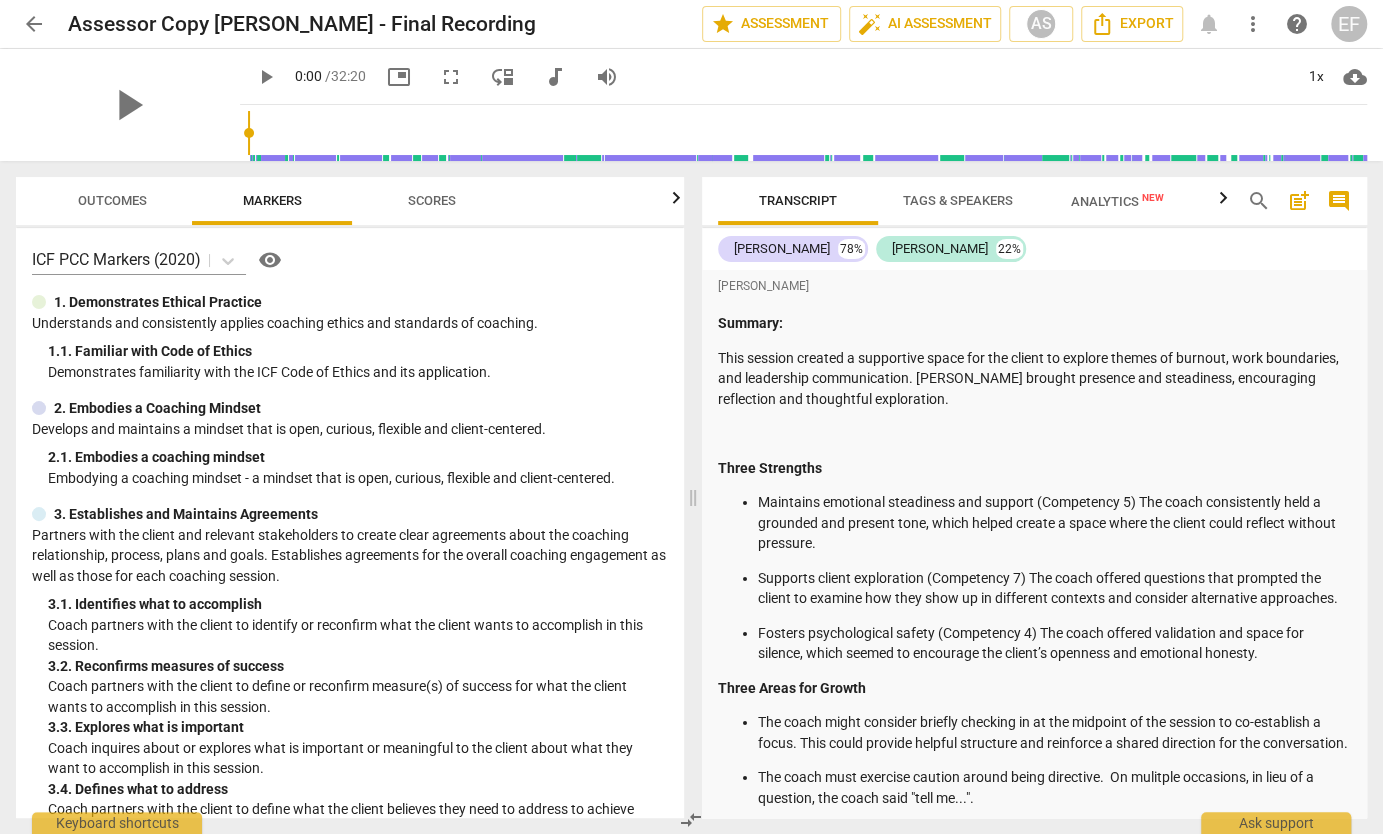 click on "Outcomes" at bounding box center [112, 201] 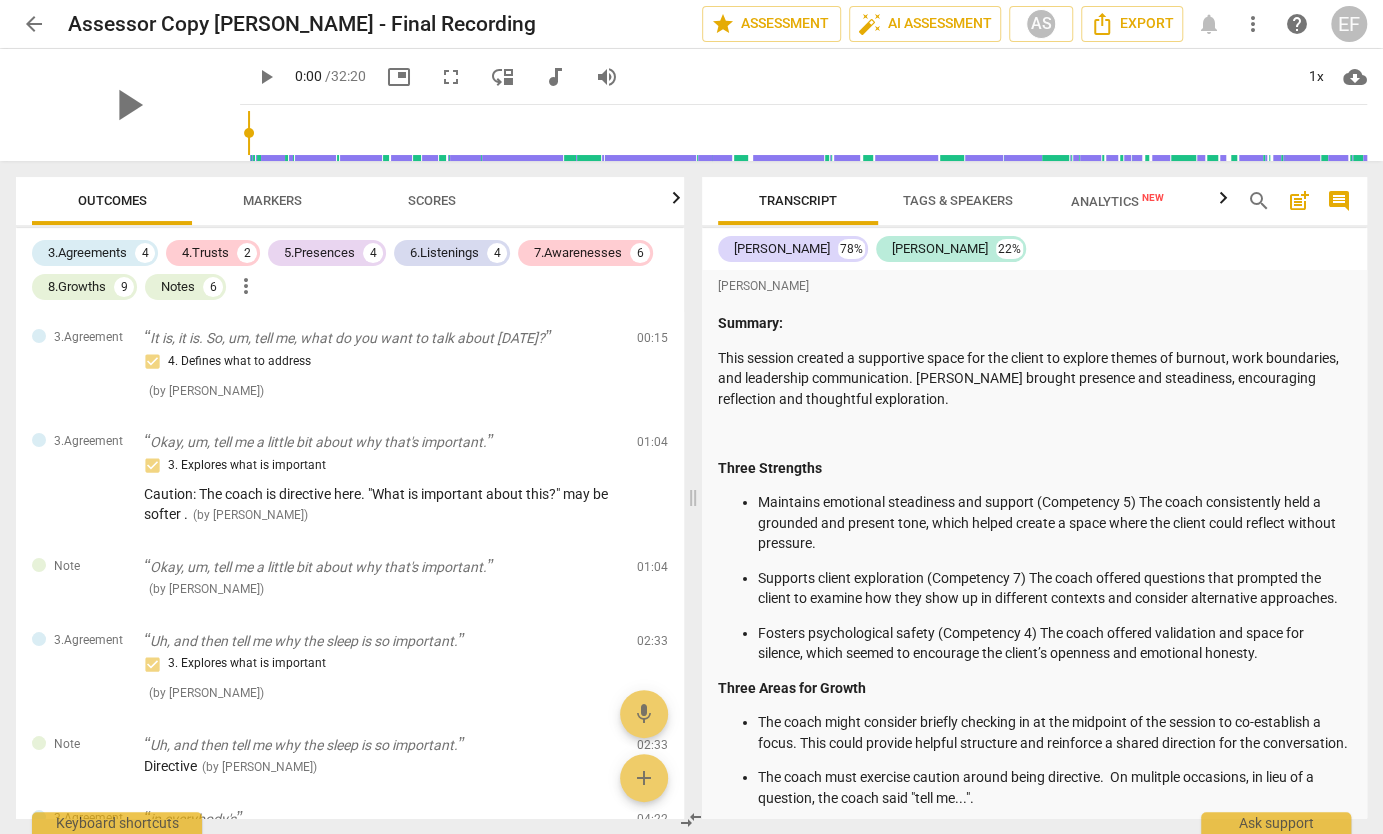 click on "arrow_back" at bounding box center [34, 24] 